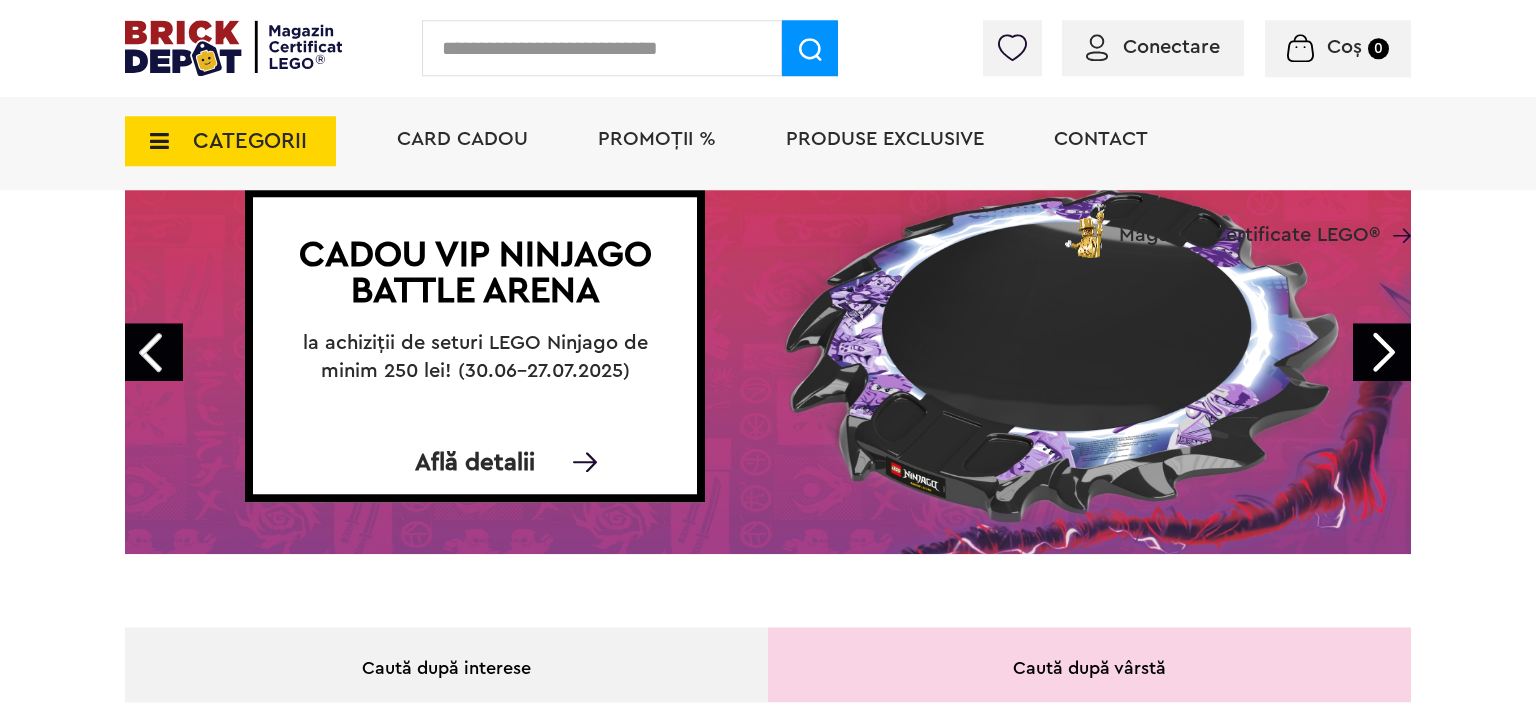 scroll, scrollTop: 138, scrollLeft: 0, axis: vertical 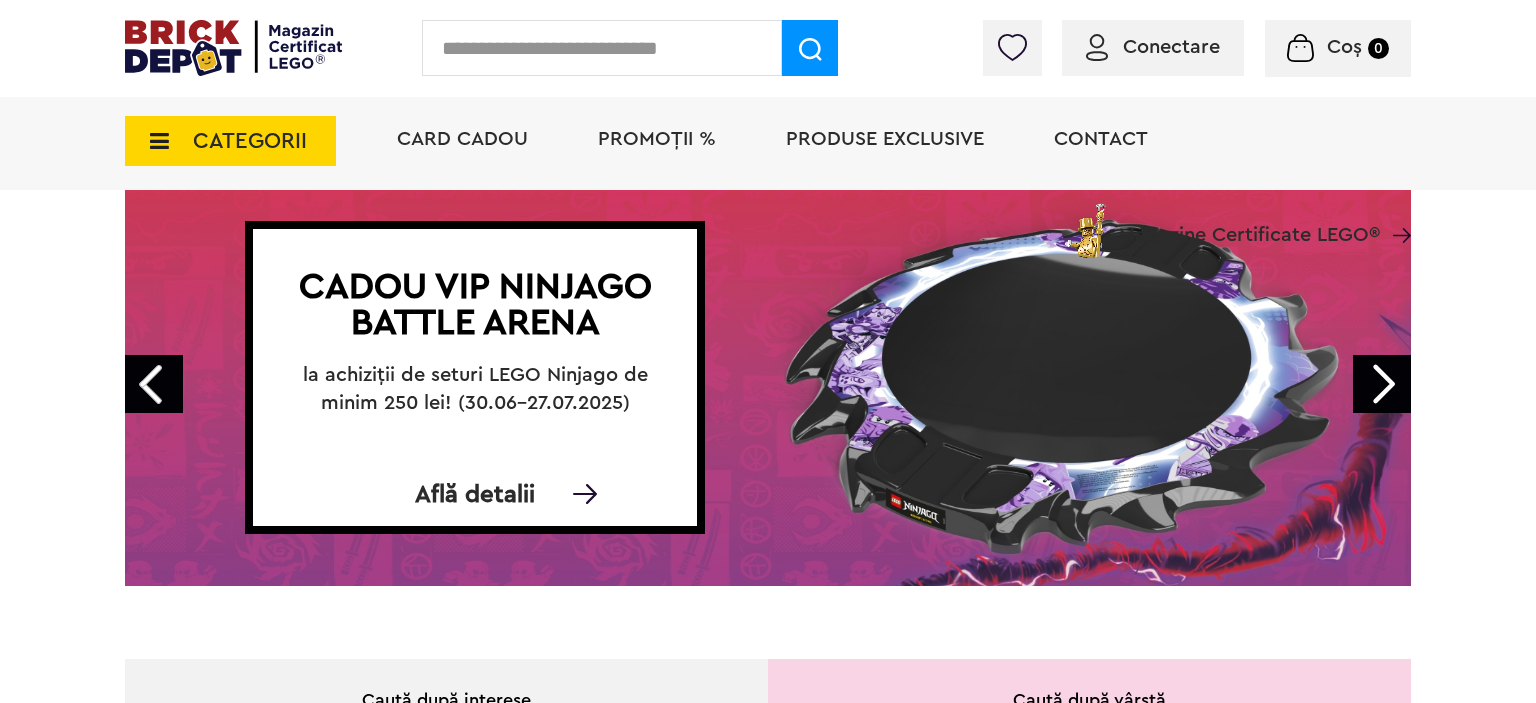 click on "Next" at bounding box center (1382, 384) 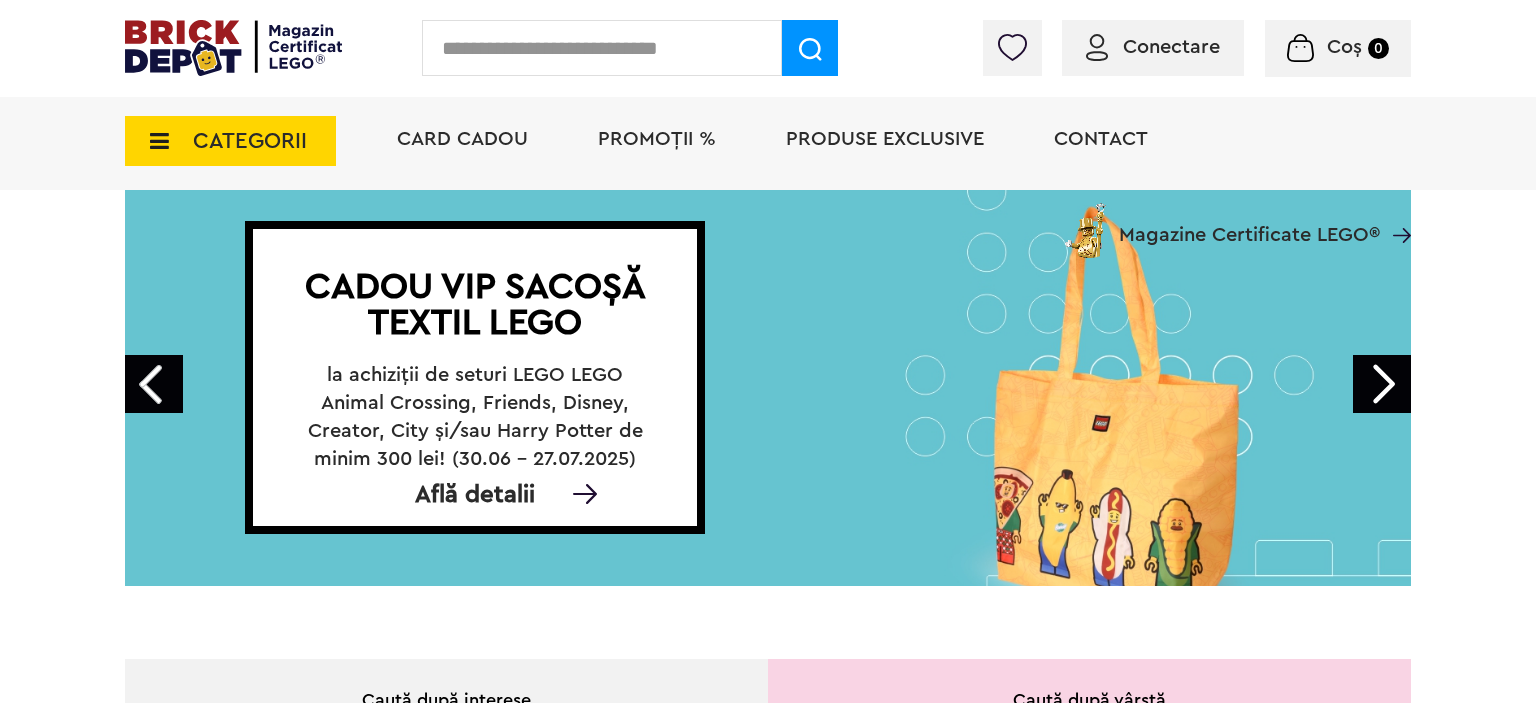 click on "Next" at bounding box center (1382, 384) 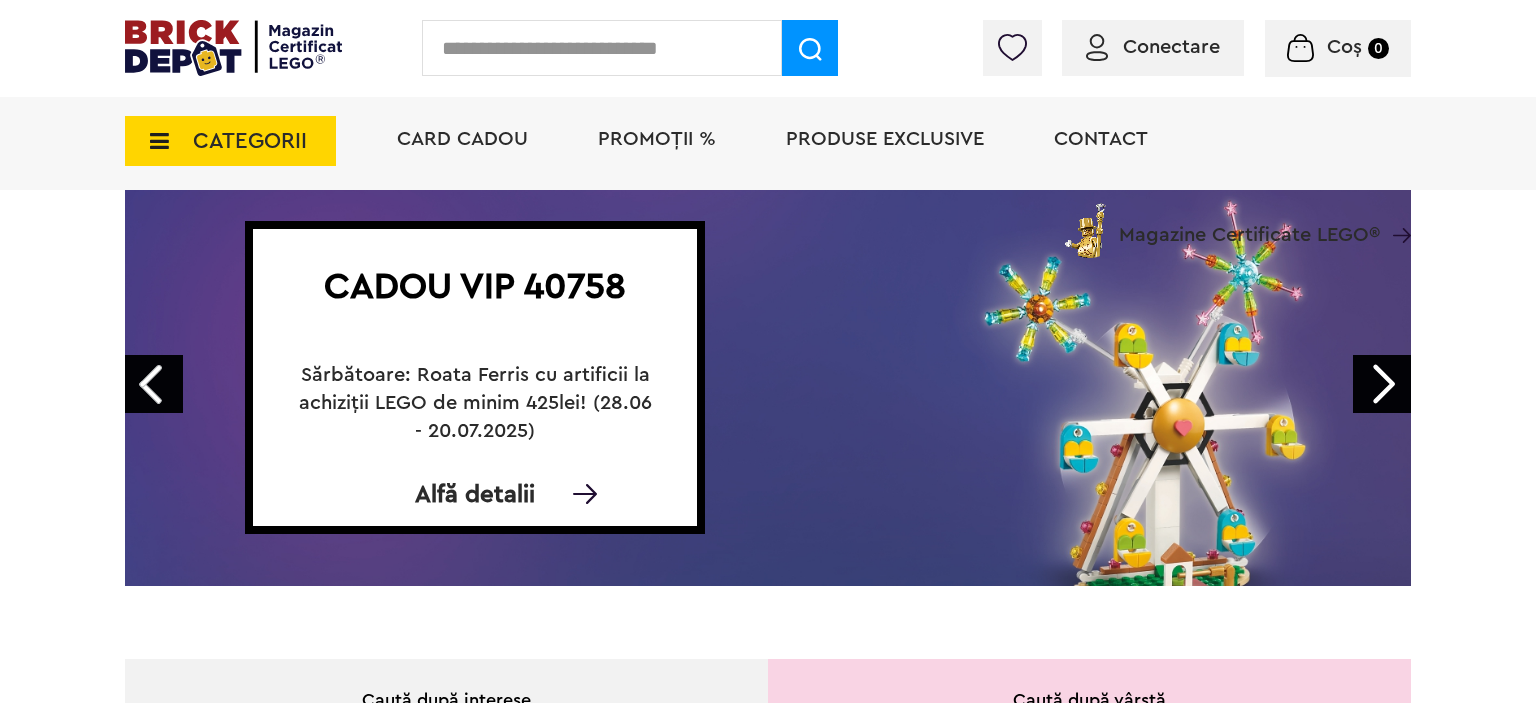 click on "Next" at bounding box center [1382, 384] 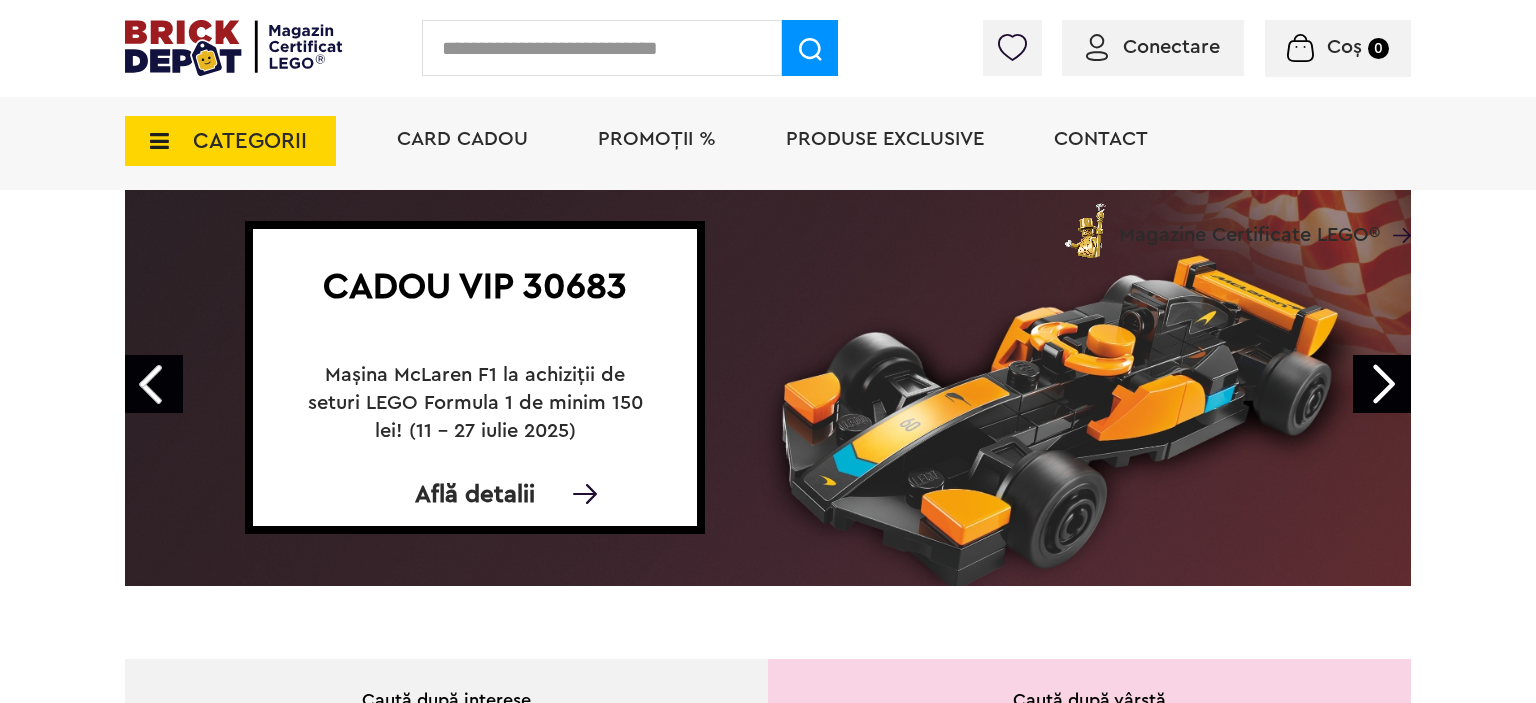 click on "Next" at bounding box center [1382, 384] 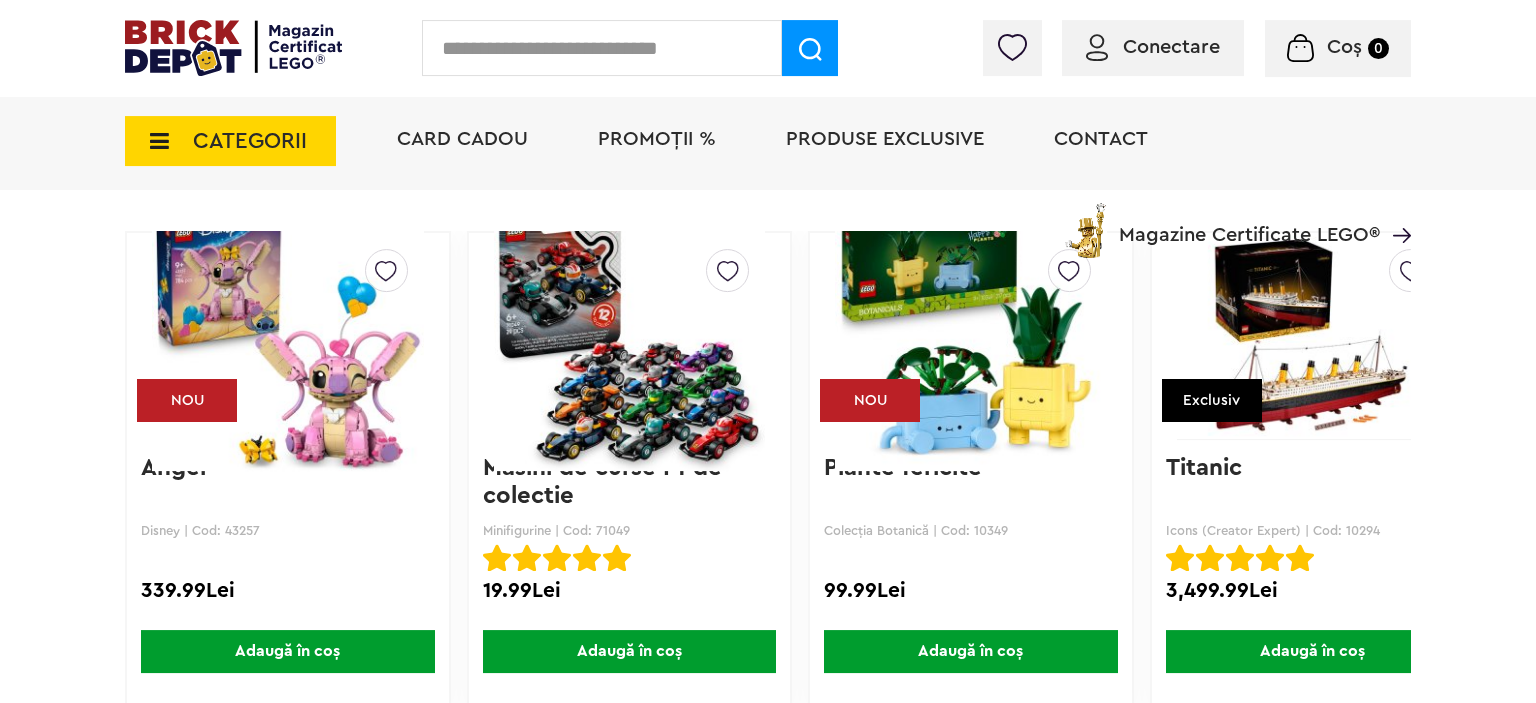 scroll, scrollTop: 2954, scrollLeft: 0, axis: vertical 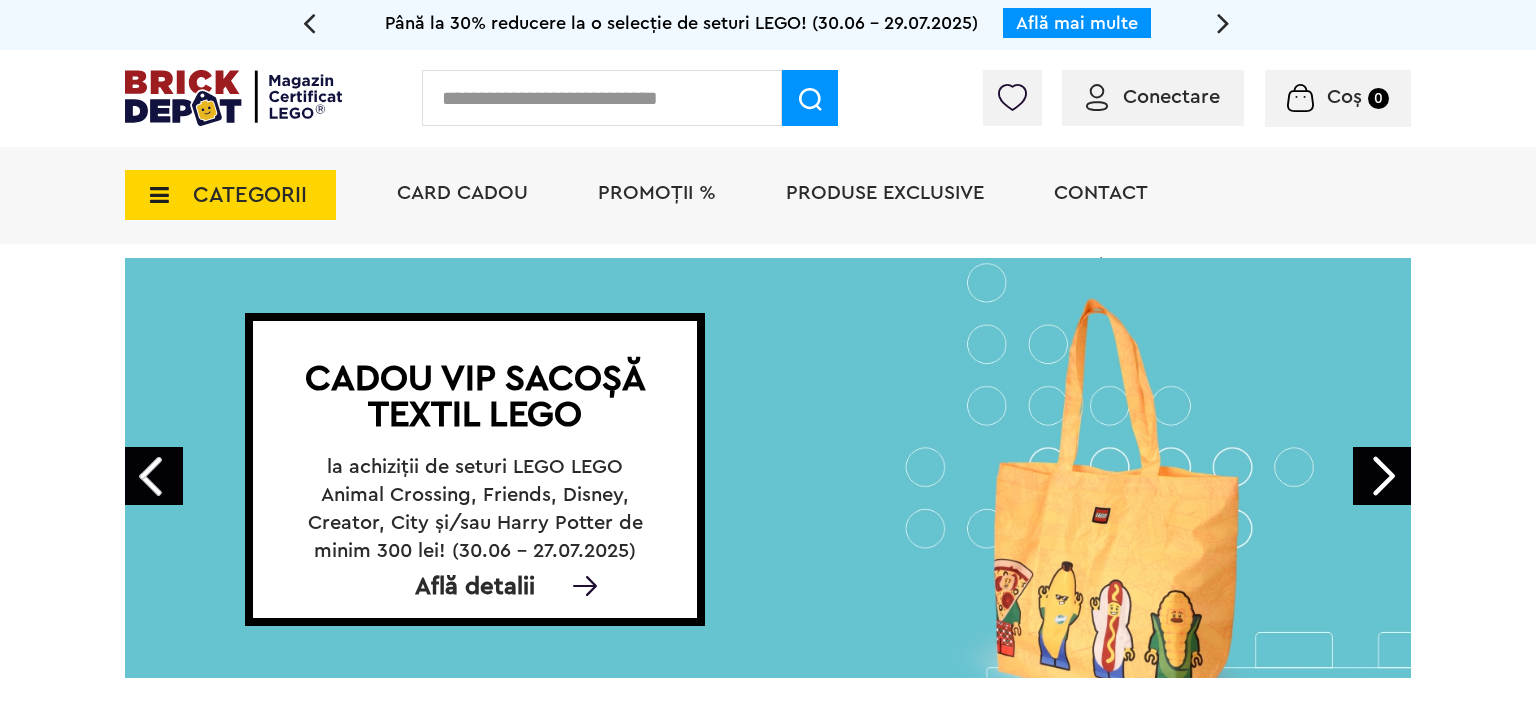 click on "Next" at bounding box center [1382, 476] 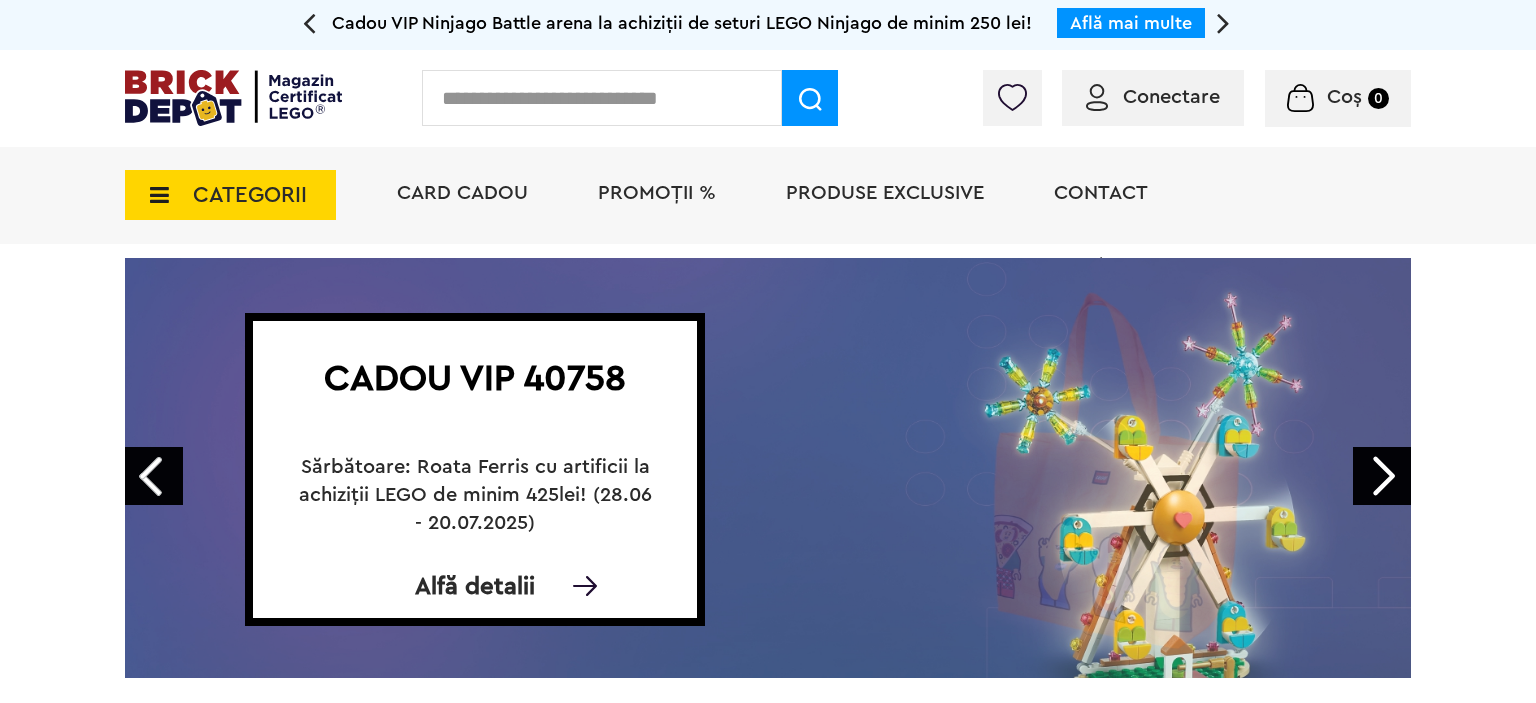 click on "Next" at bounding box center [1382, 476] 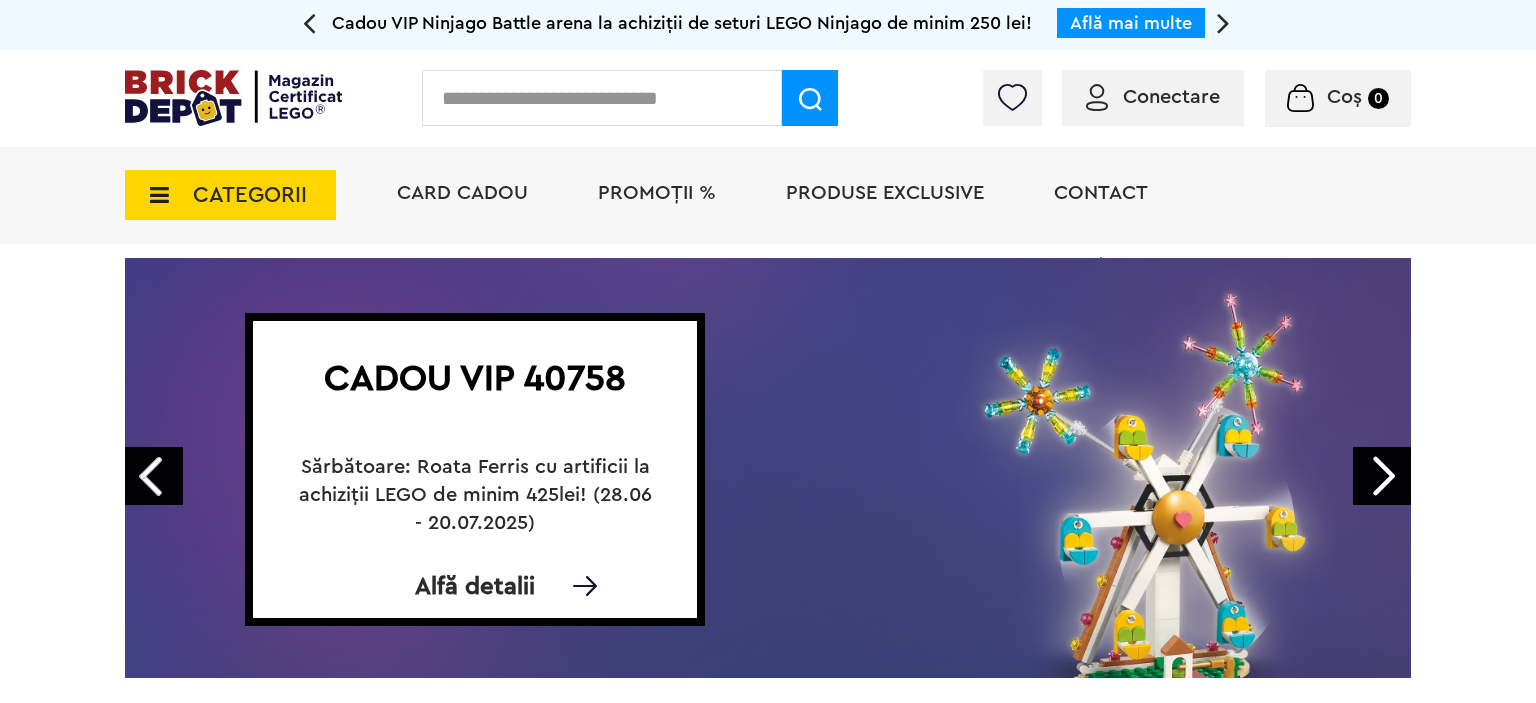 click on "Next" at bounding box center [1382, 476] 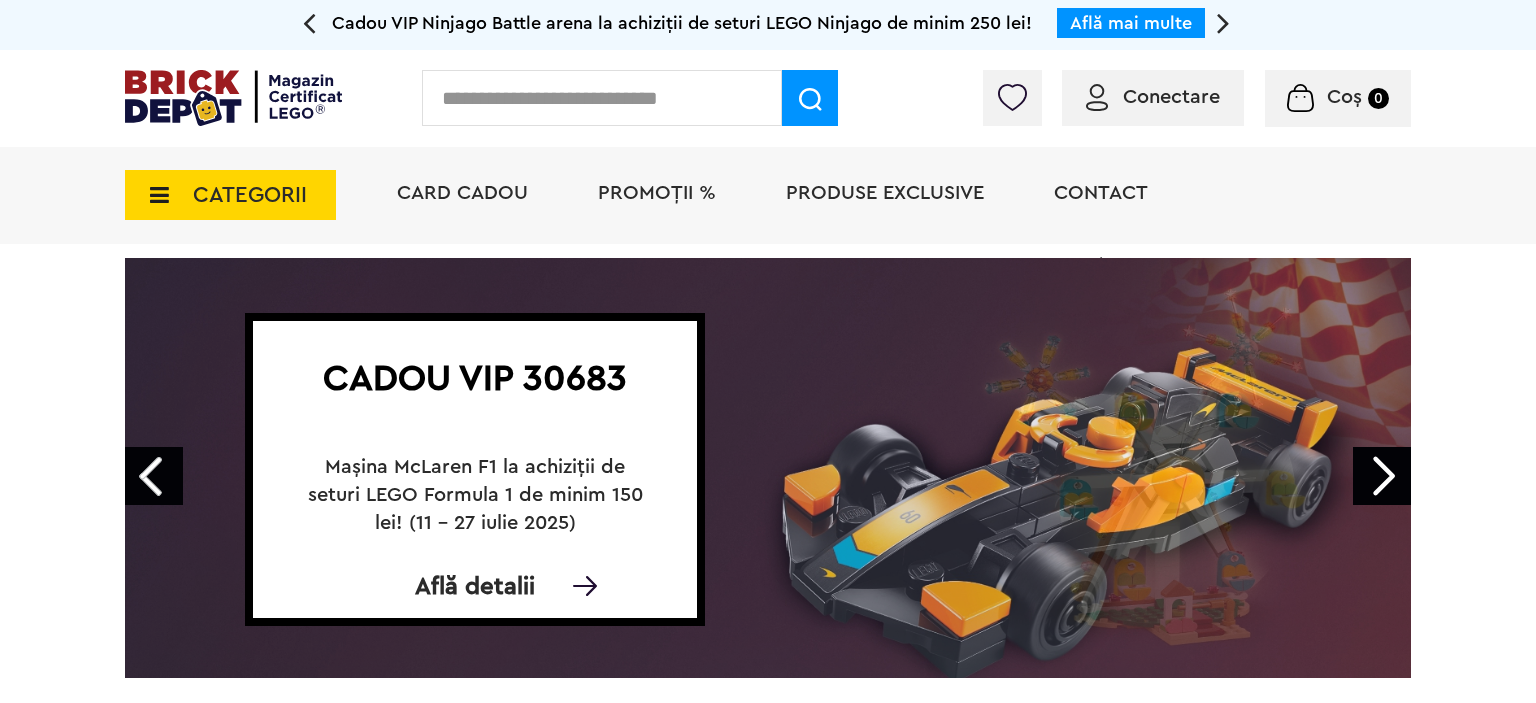 click on "Next" at bounding box center [1382, 476] 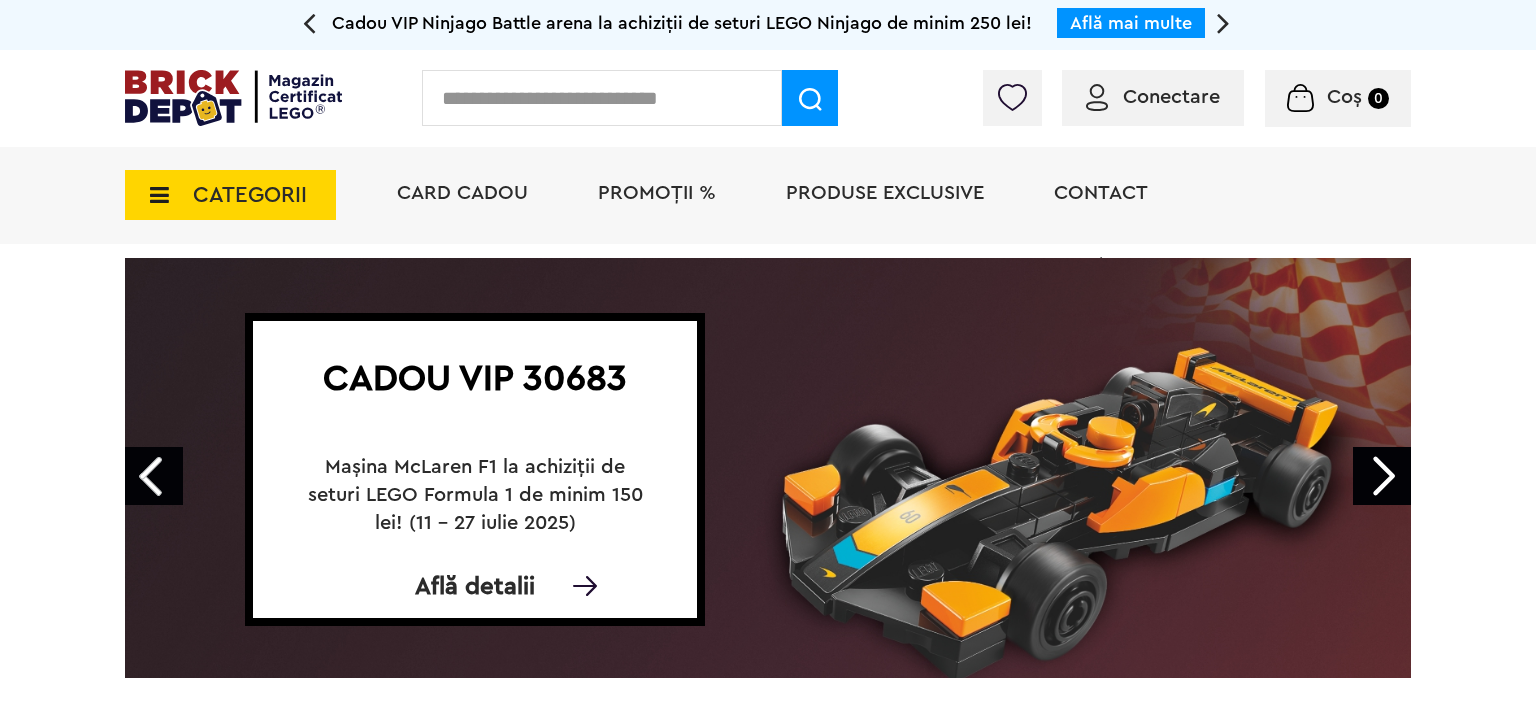 click on "Cadou VIP 30683 Mașina McLaren F1 la achiziții de seturi LEGO Formula 1 de minim 150 lei! (11 - 27 iulie 2025) Află detalii" at bounding box center [768, 468] 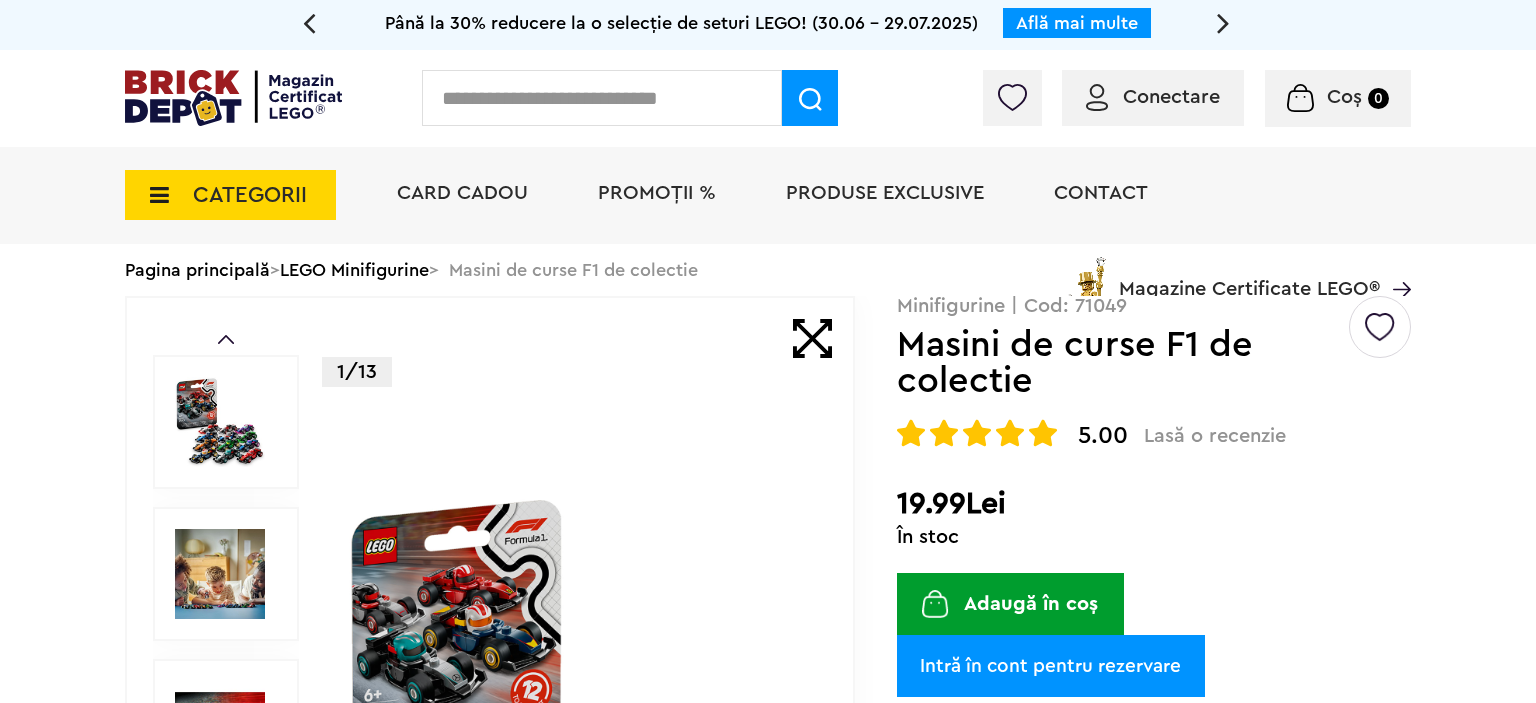 scroll, scrollTop: 0, scrollLeft: 0, axis: both 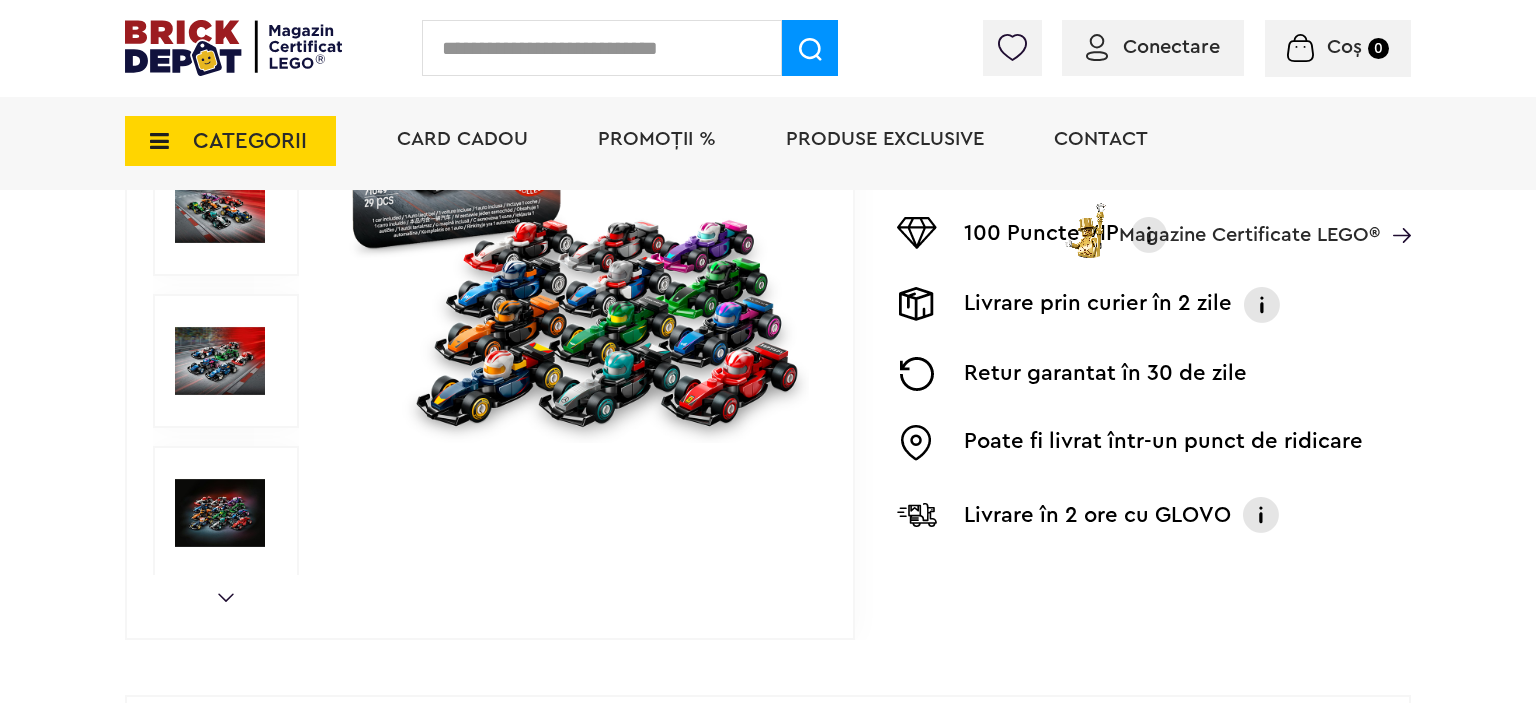 click on "Next" at bounding box center (226, 597) 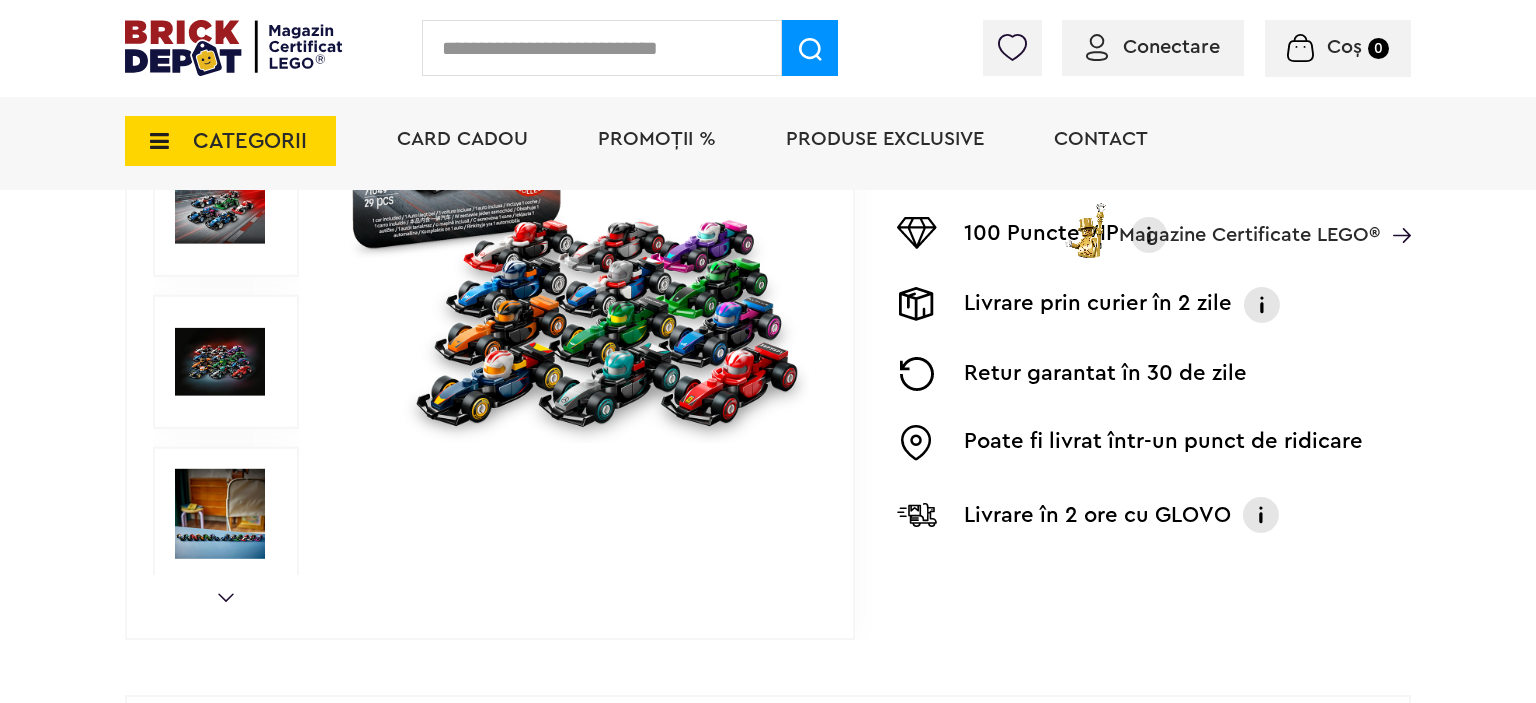 click on "Next" at bounding box center [226, 597] 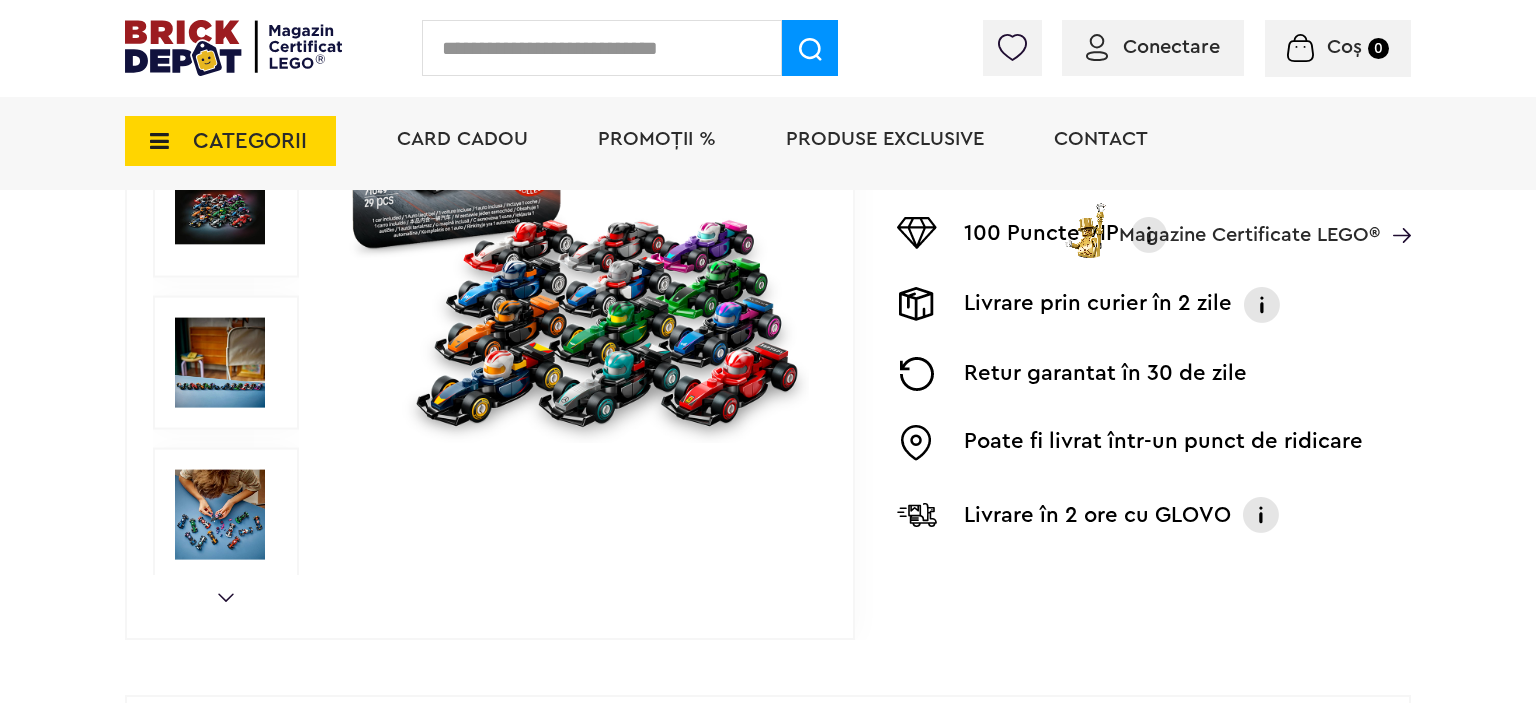 click on "Next" at bounding box center [226, 597] 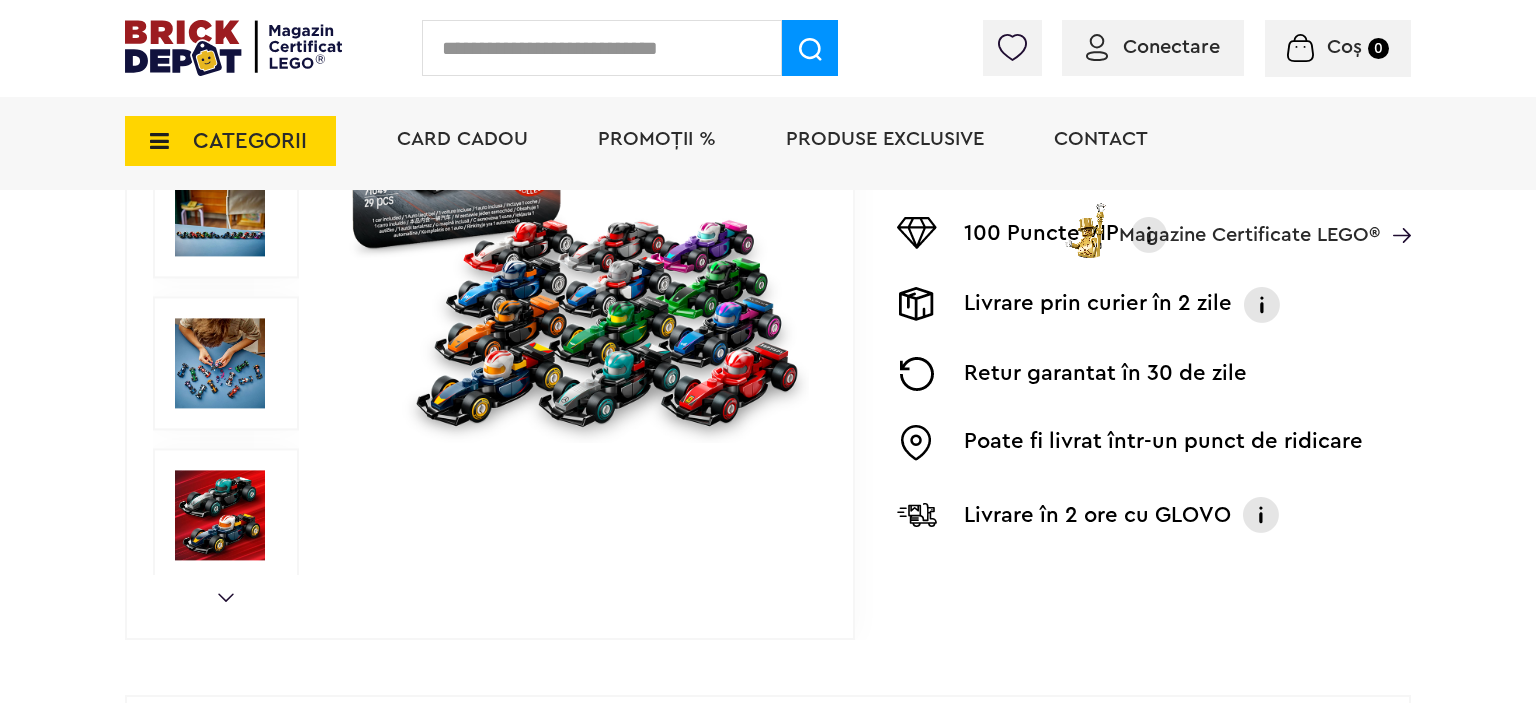 click on "Next" at bounding box center [226, 597] 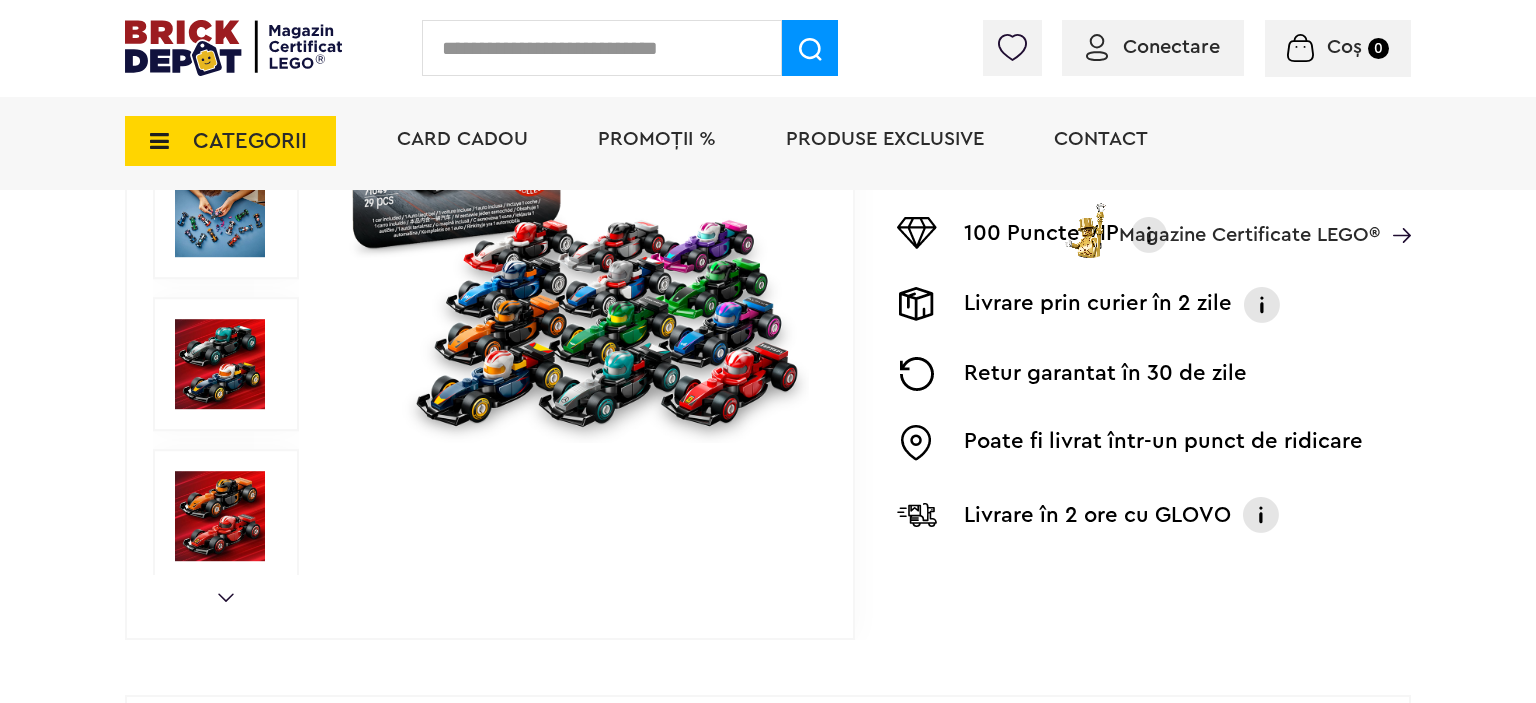 click at bounding box center [220, 516] 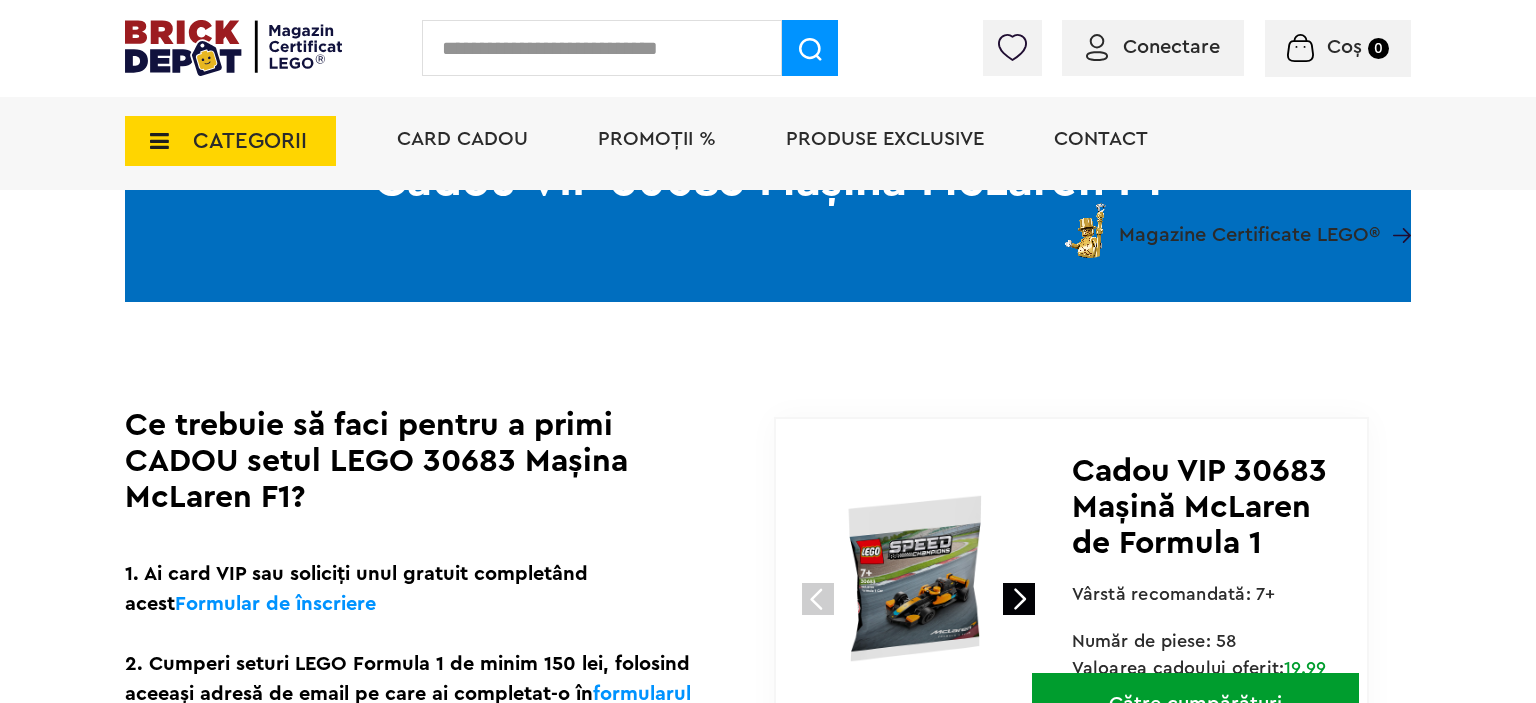 scroll, scrollTop: 563, scrollLeft: 0, axis: vertical 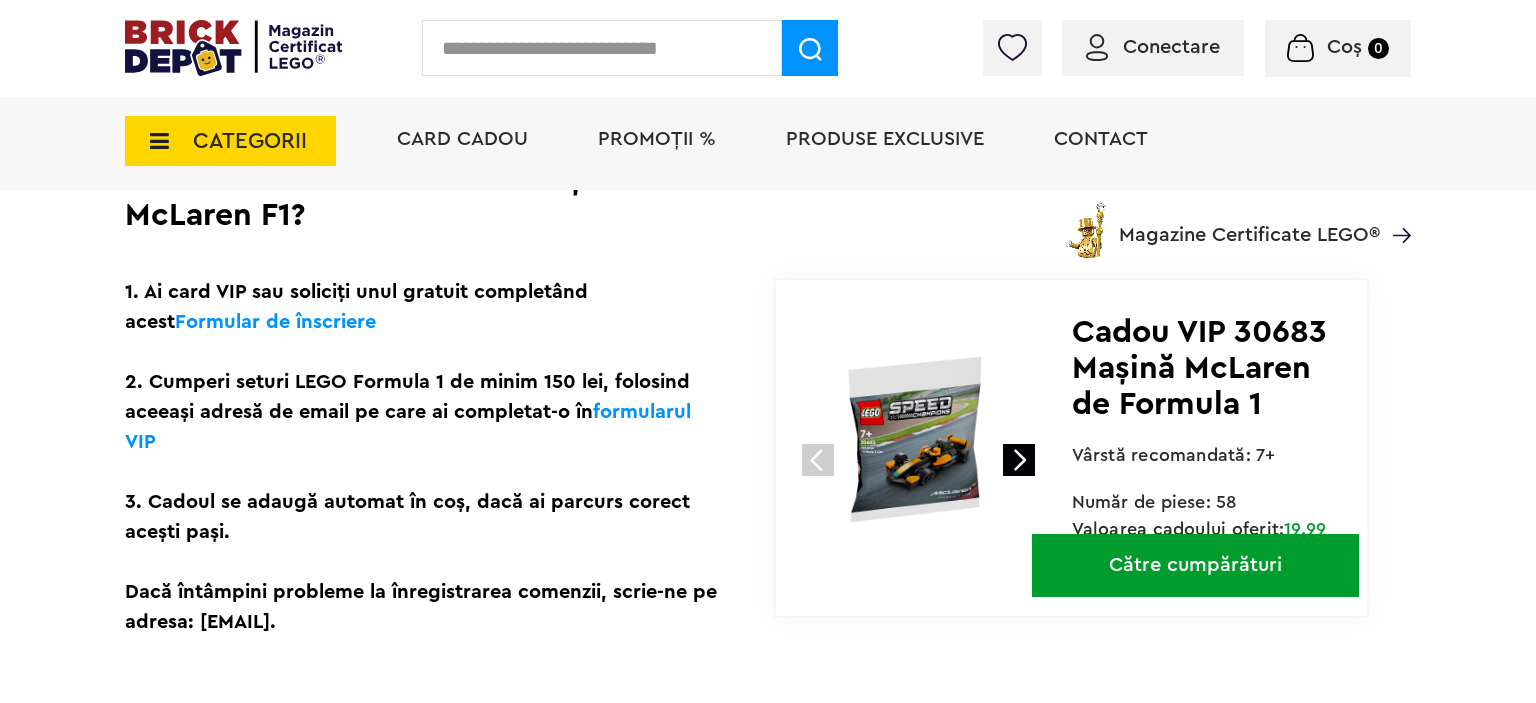 click at bounding box center (1019, 460) 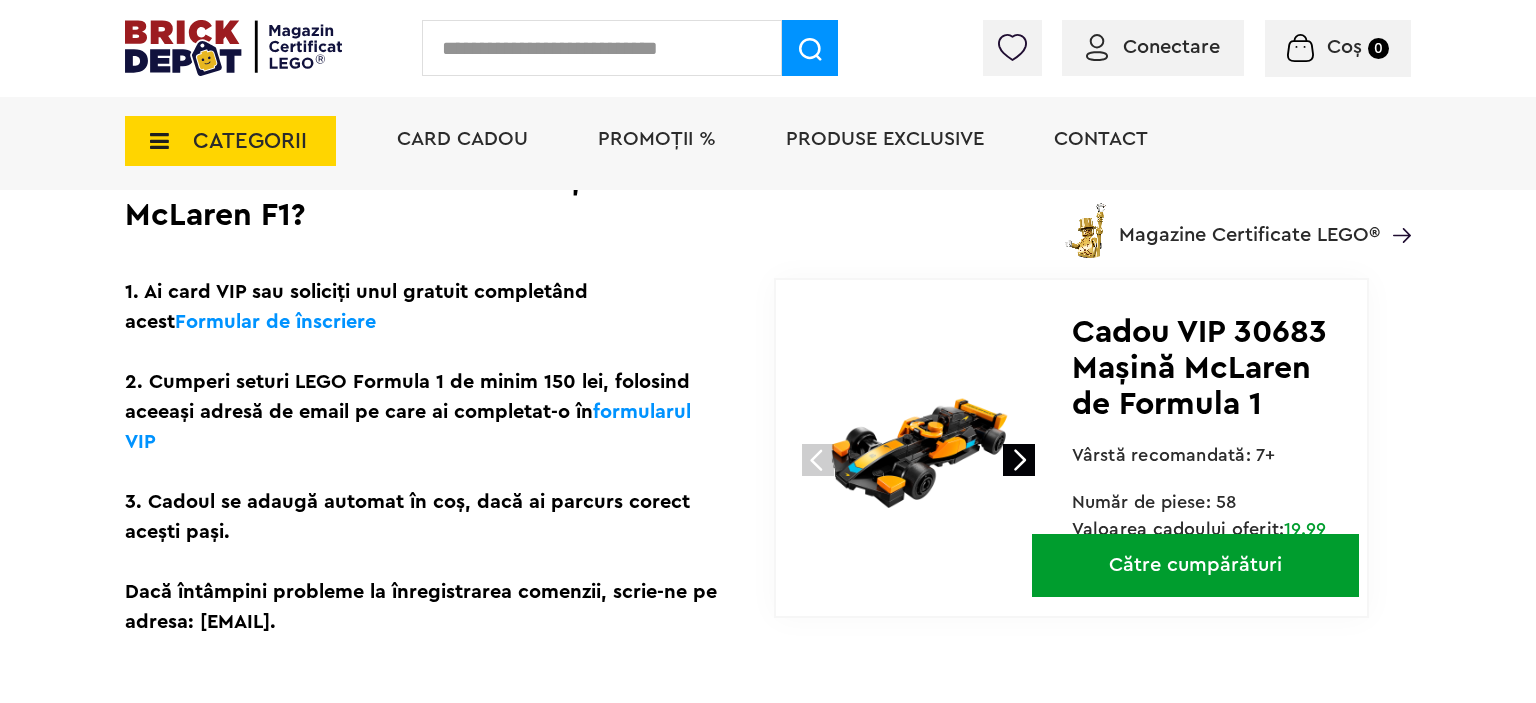click at bounding box center (1019, 460) 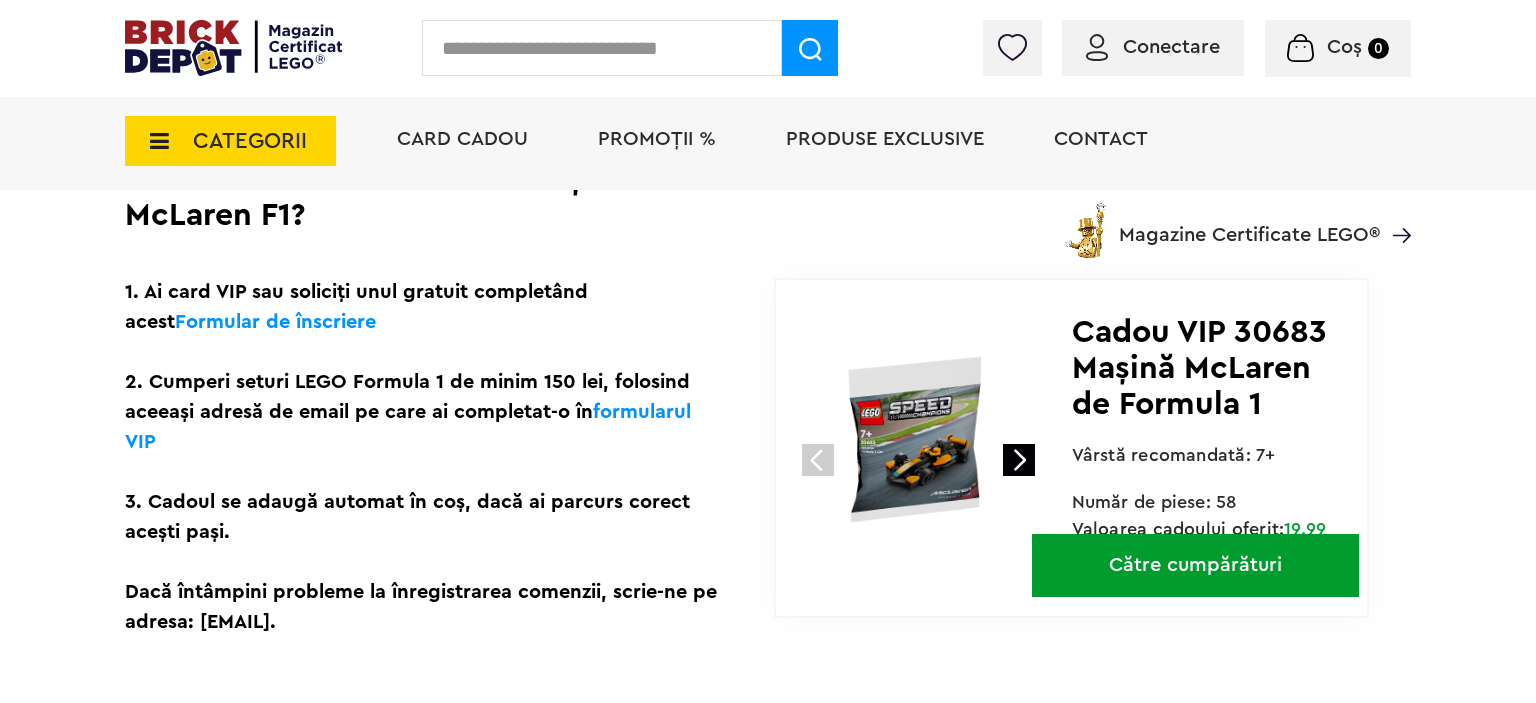 click at bounding box center [919, 439] 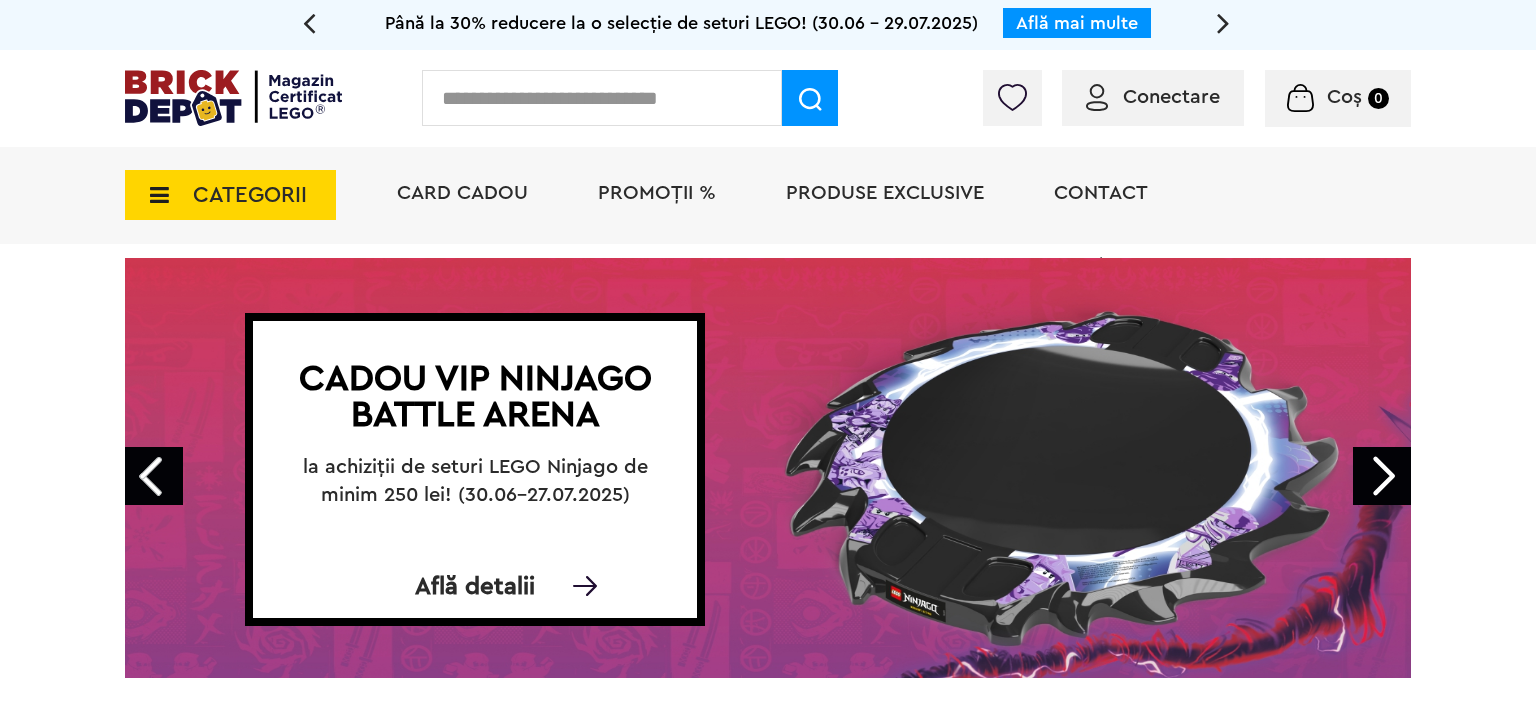 scroll, scrollTop: 0, scrollLeft: 0, axis: both 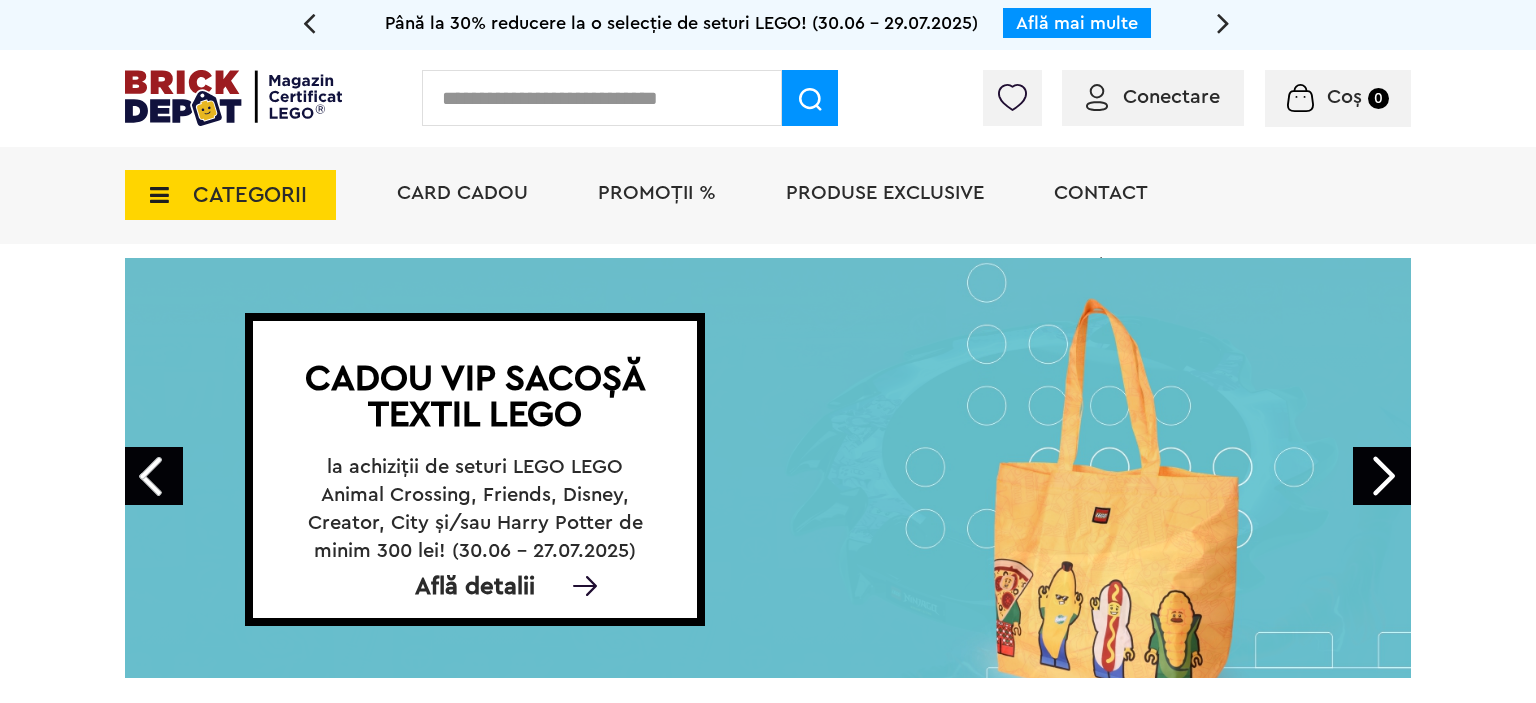 click on "Next" at bounding box center [1382, 476] 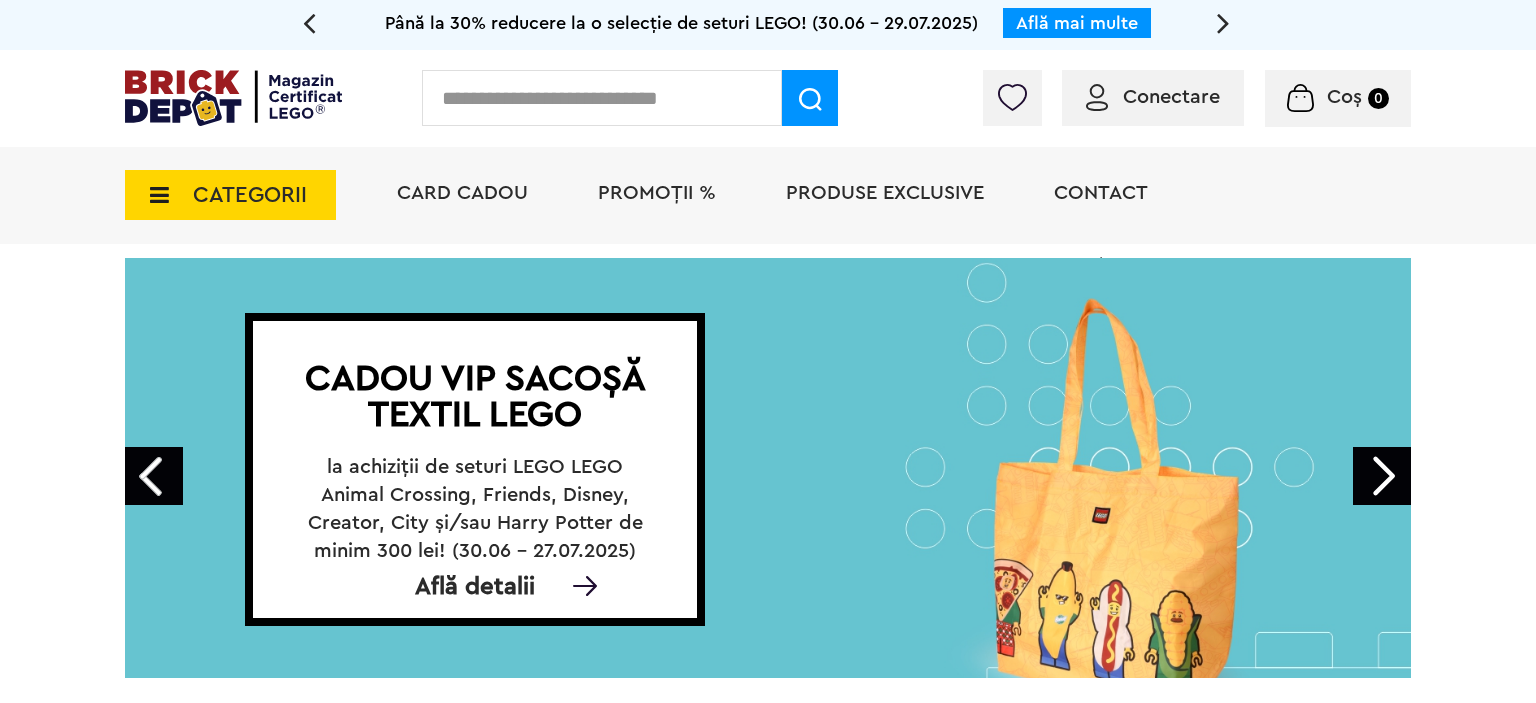 click on "Next" at bounding box center [1382, 476] 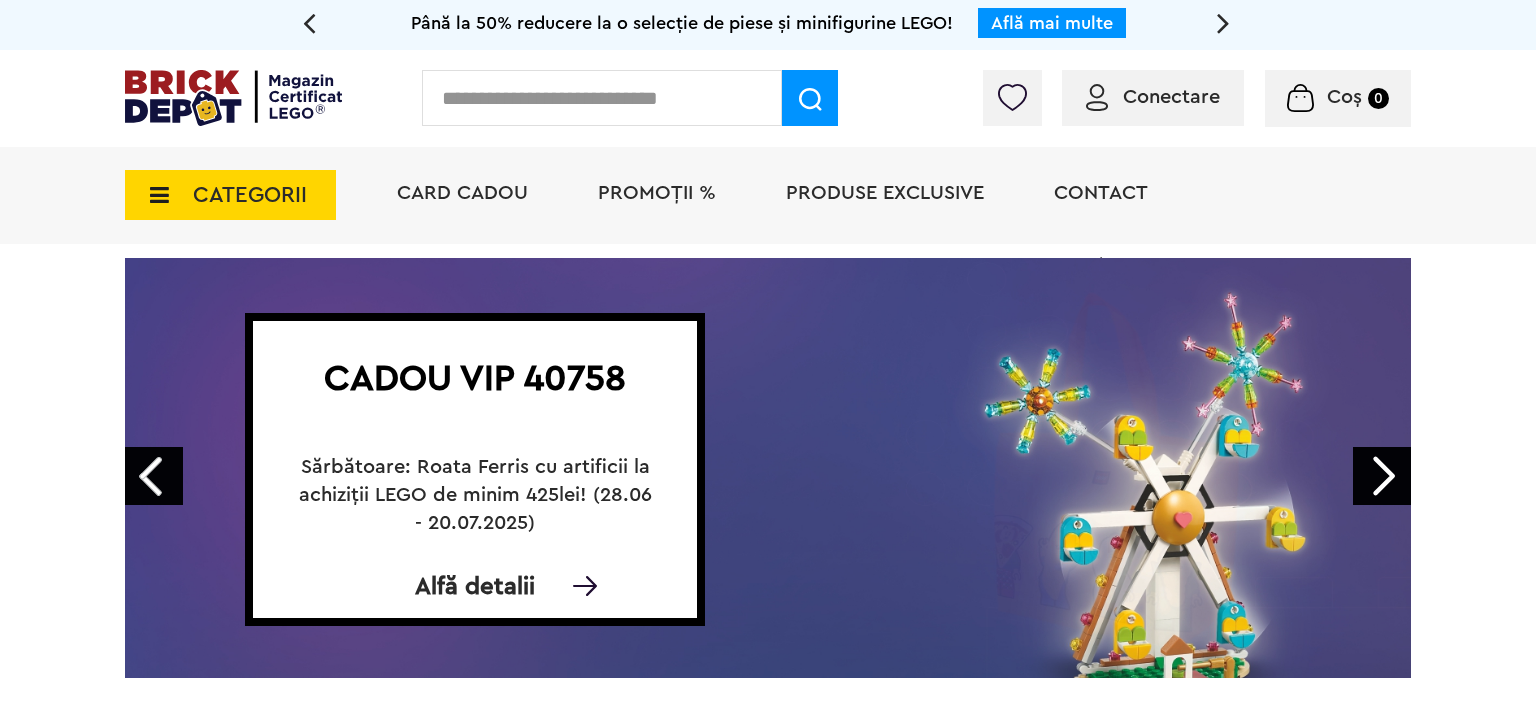 click on "Next" at bounding box center [1382, 476] 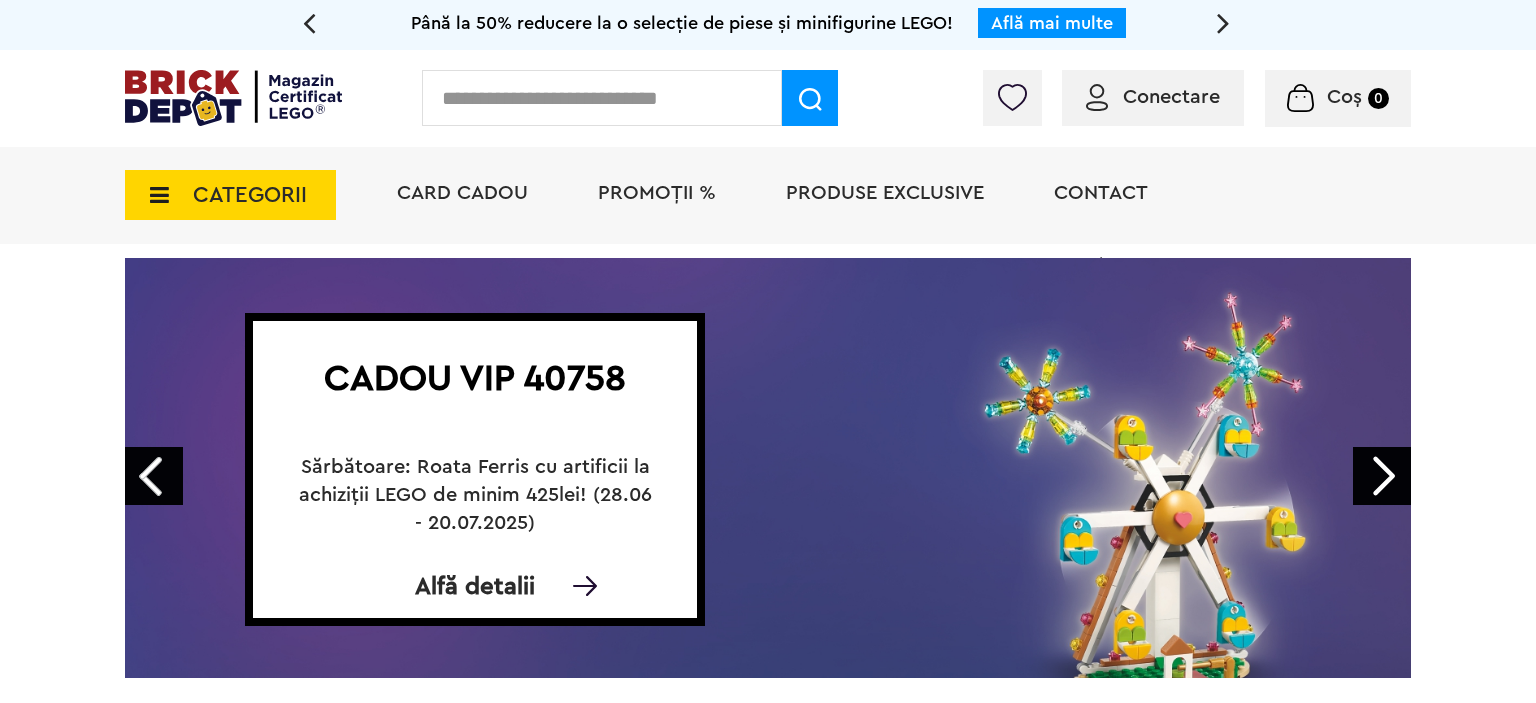 click on "Next" at bounding box center [1382, 476] 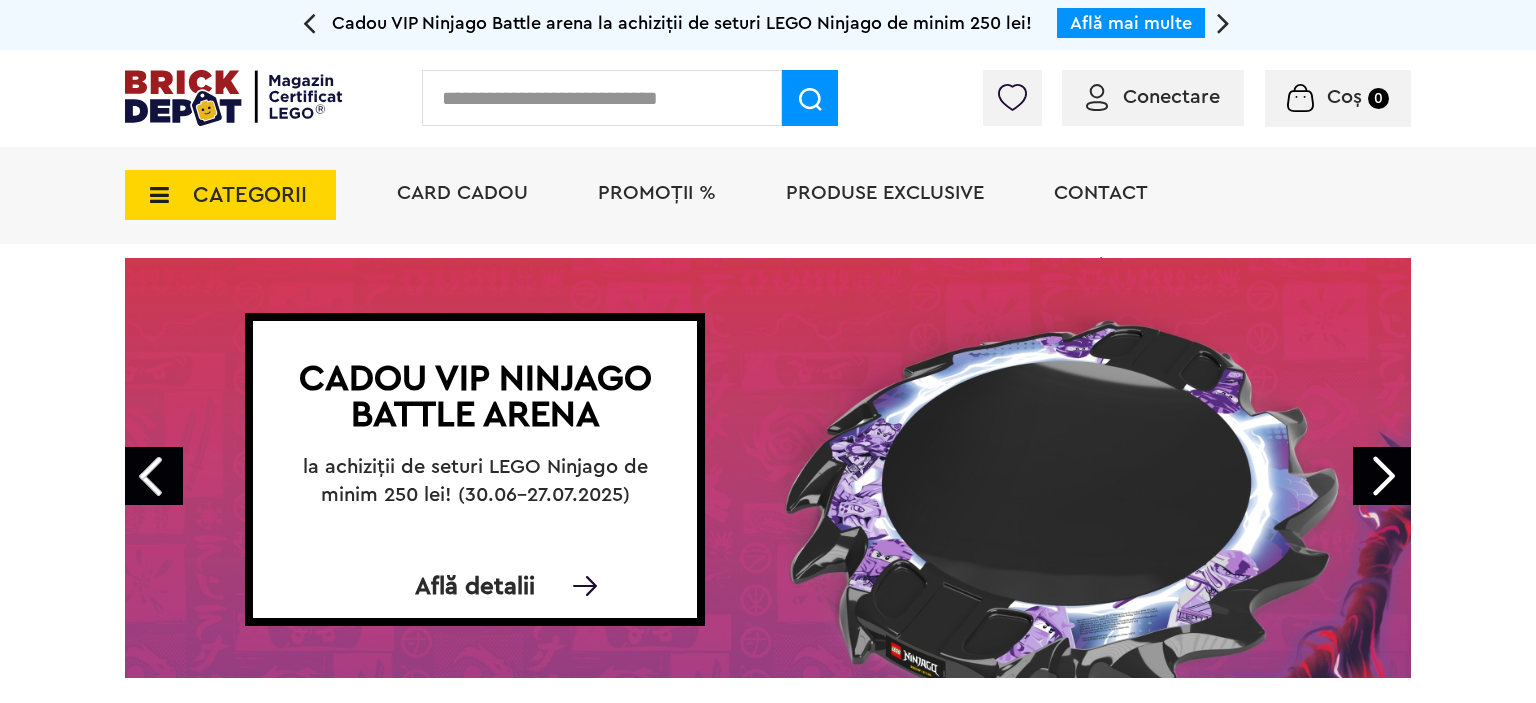 click on "Next" at bounding box center [1382, 476] 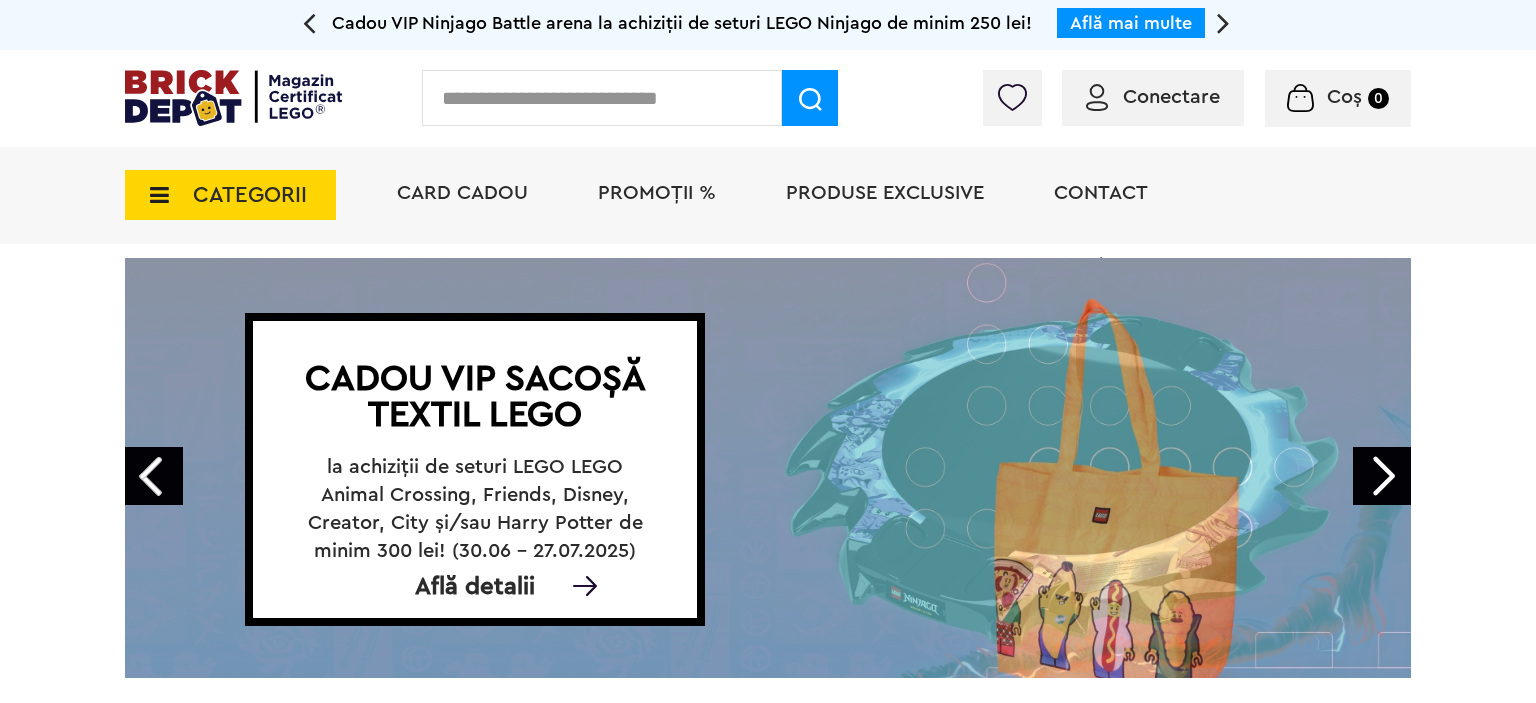 click on "Next" at bounding box center (1382, 476) 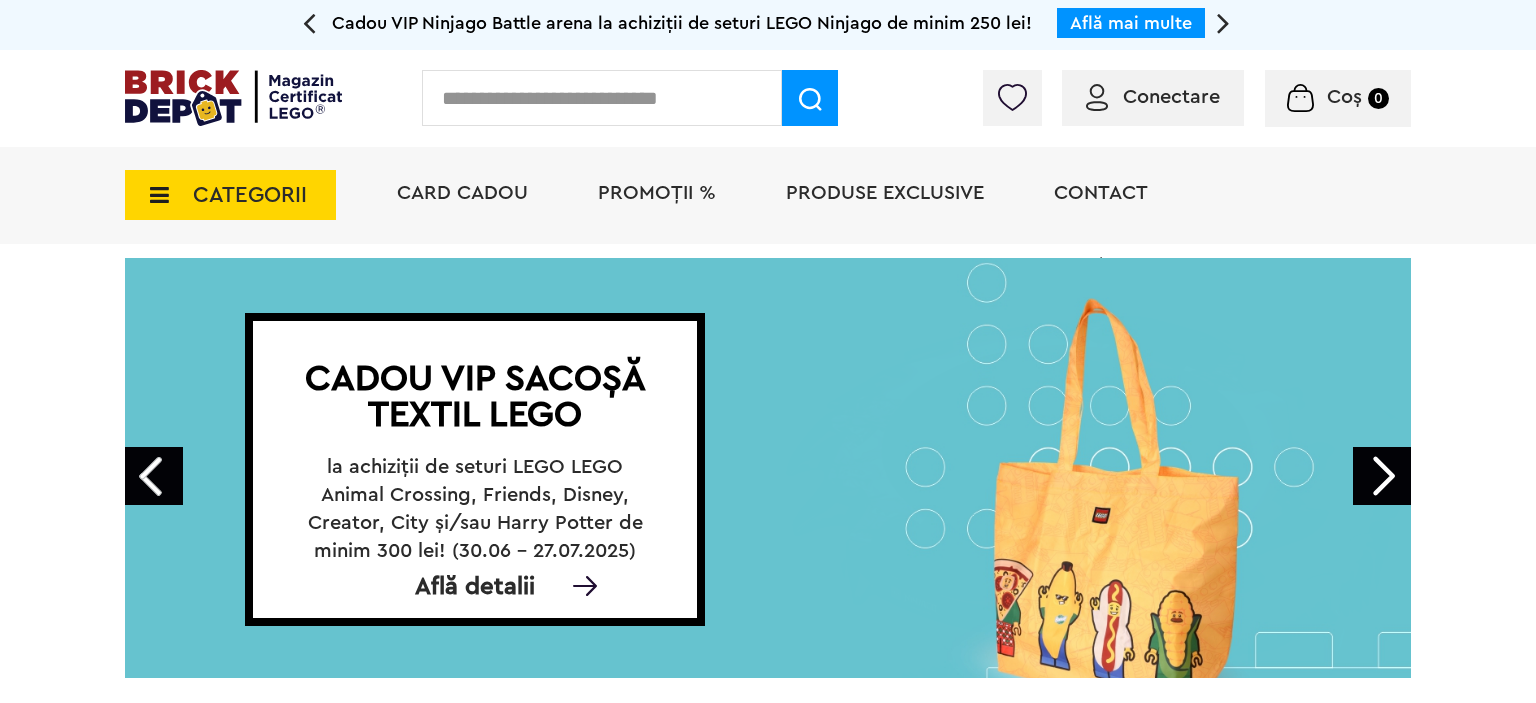 click on "Next" at bounding box center [1382, 476] 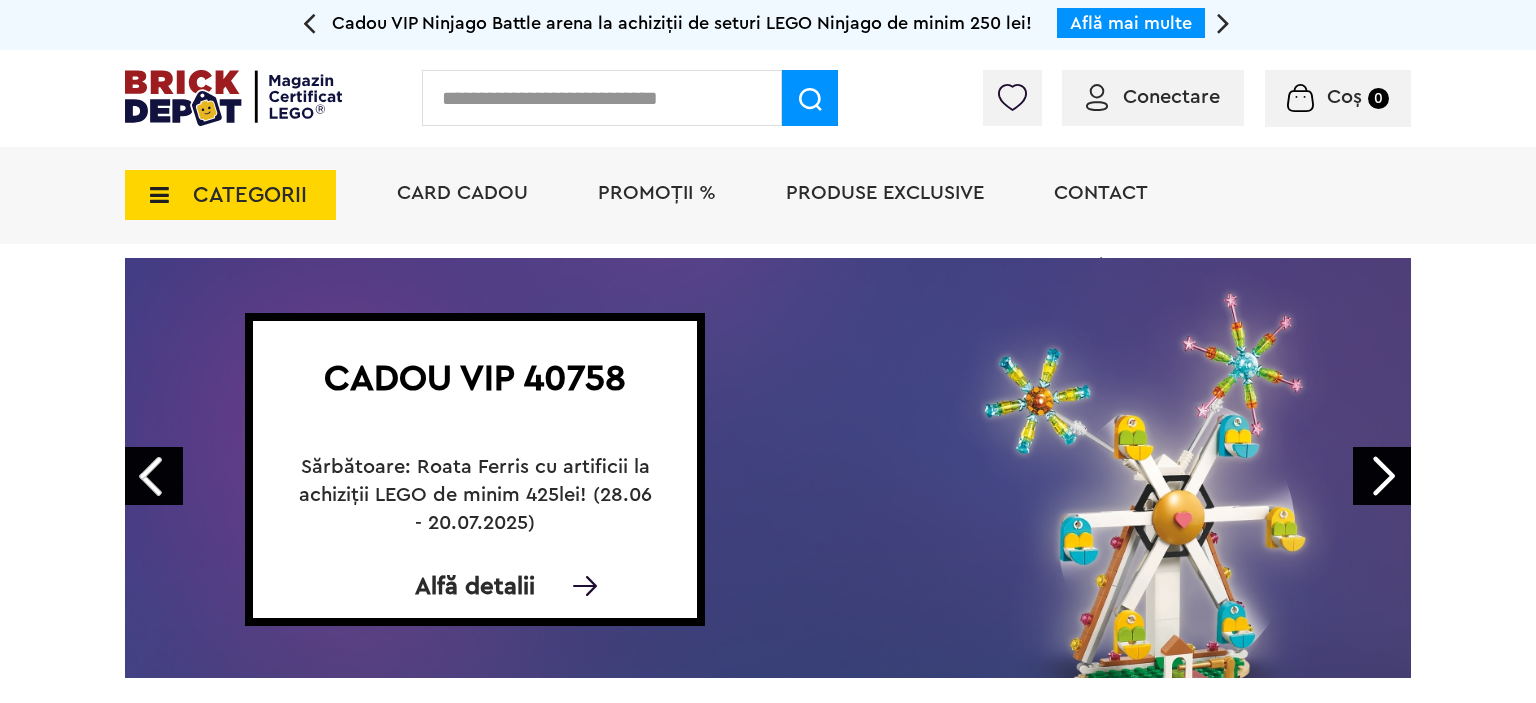 click on "Next" at bounding box center [1382, 476] 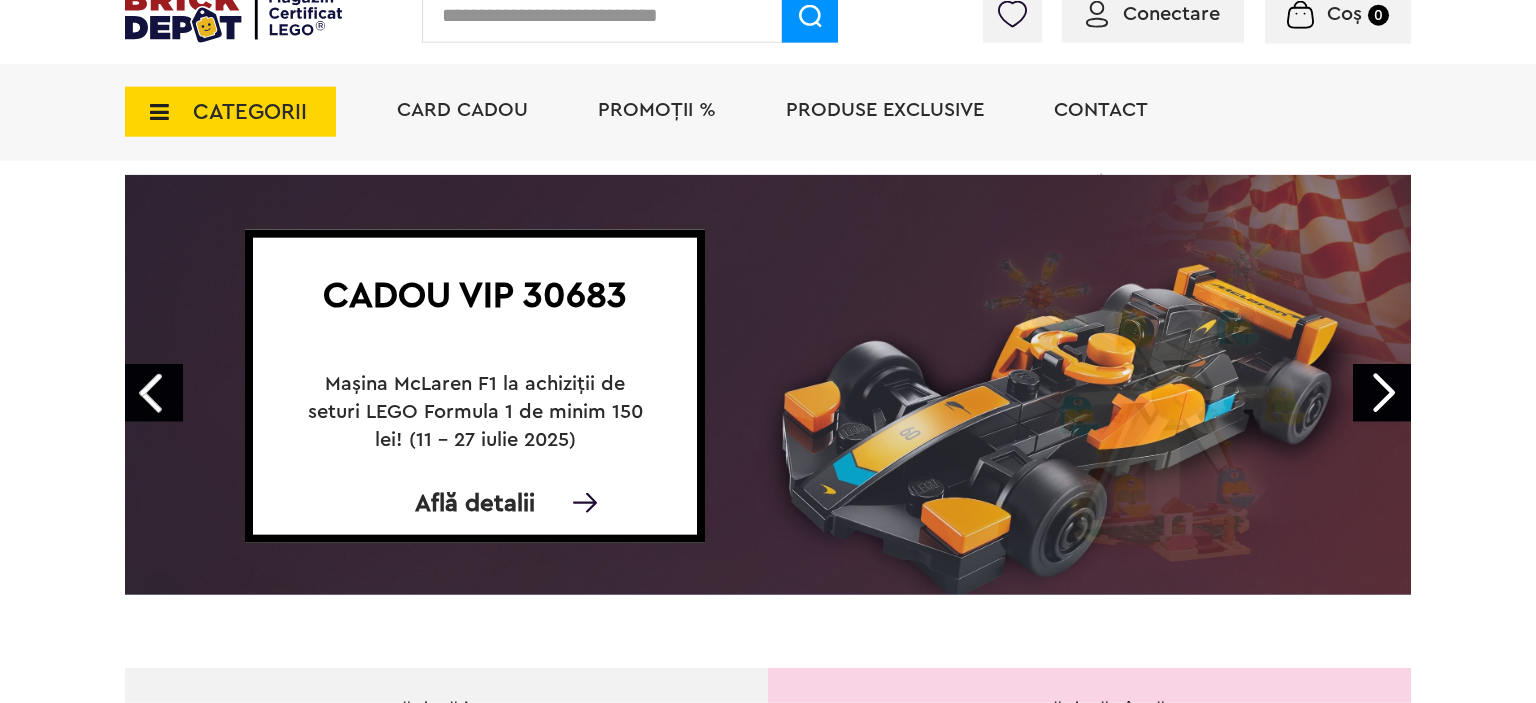 scroll, scrollTop: 140, scrollLeft: 0, axis: vertical 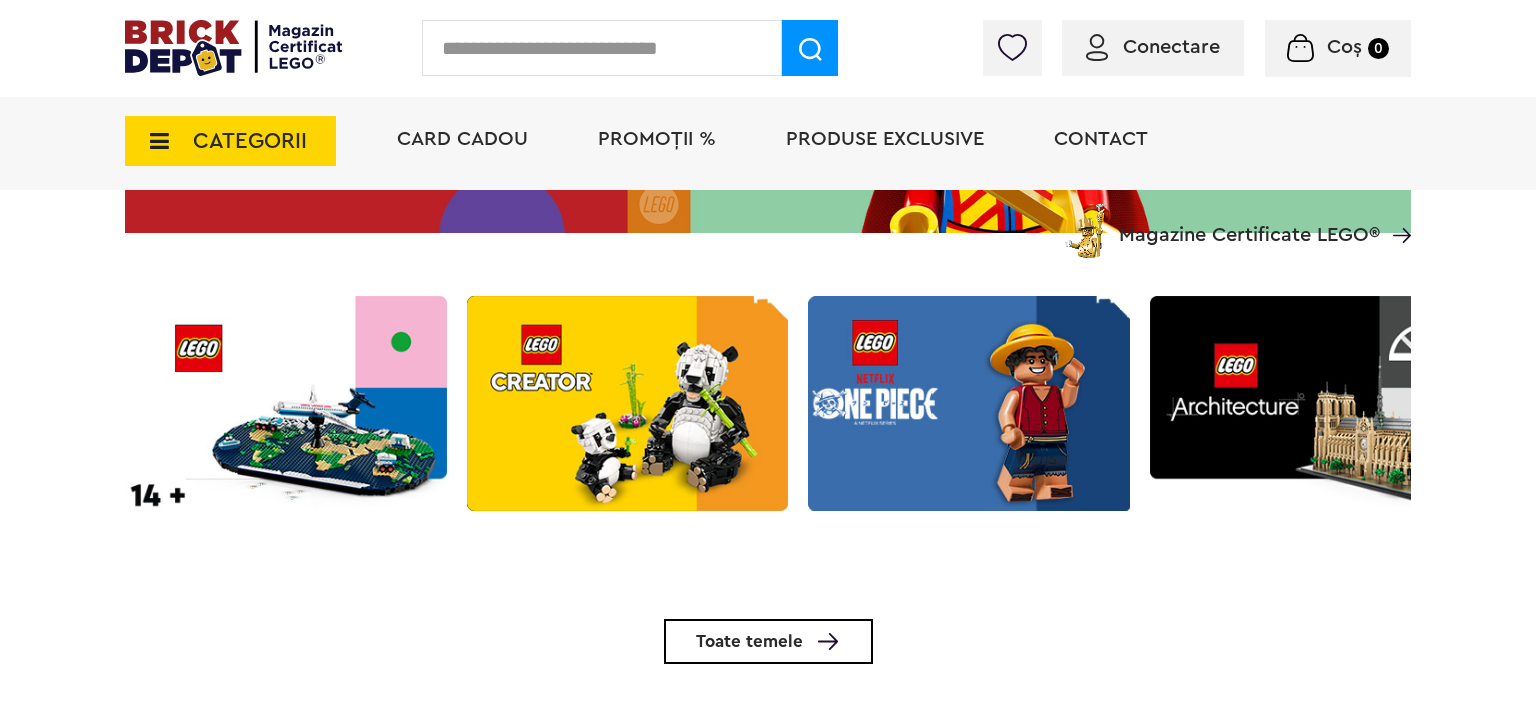 click at bounding box center [969, 403] 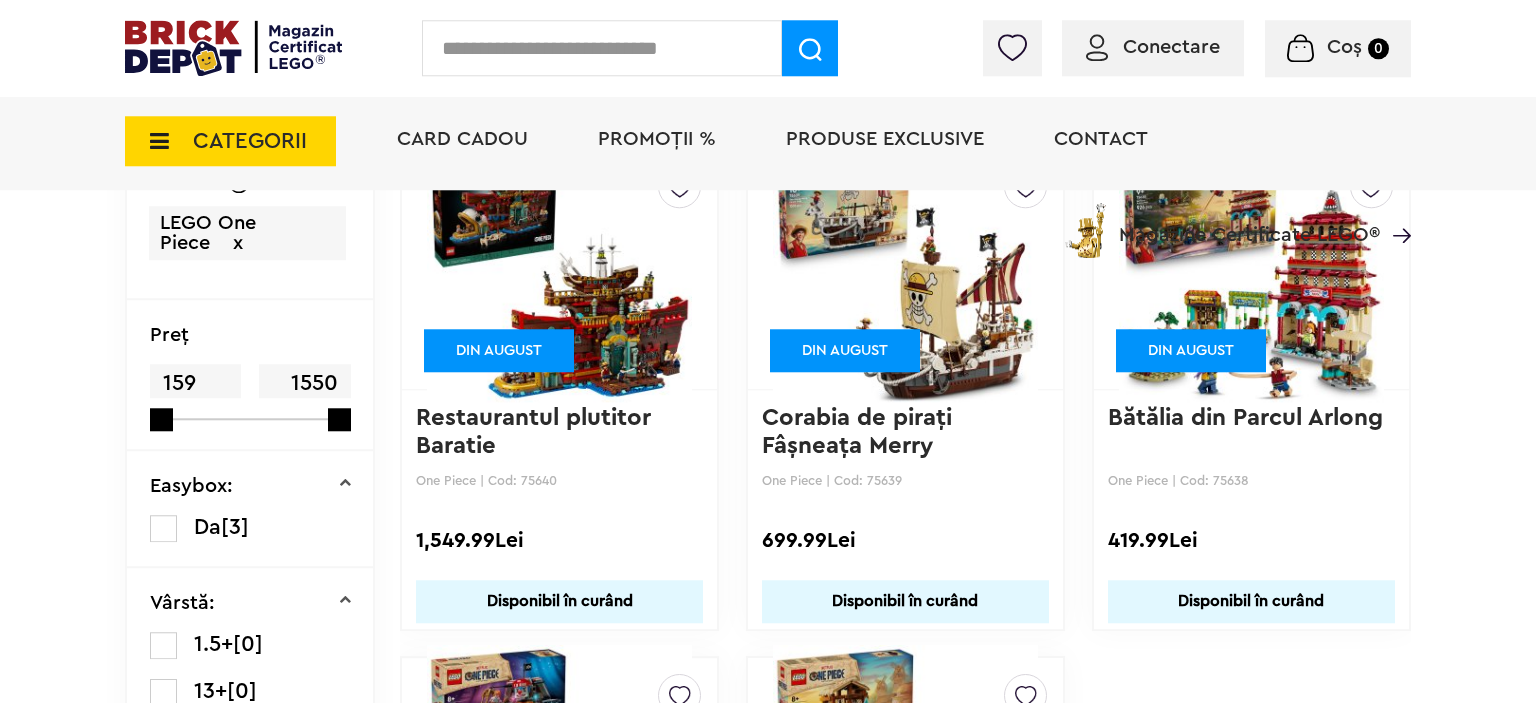 scroll, scrollTop: 281, scrollLeft: 0, axis: vertical 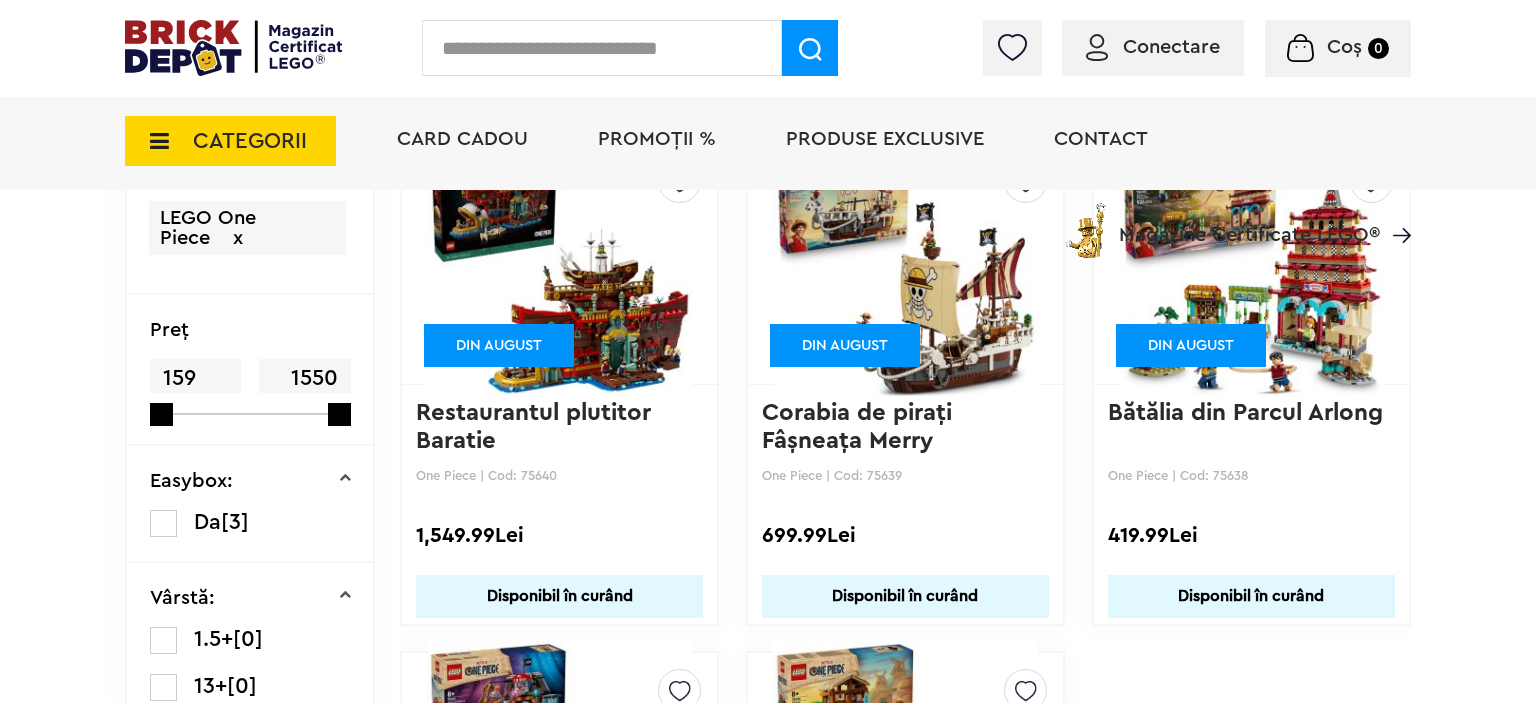 click at bounding box center (905, 264) 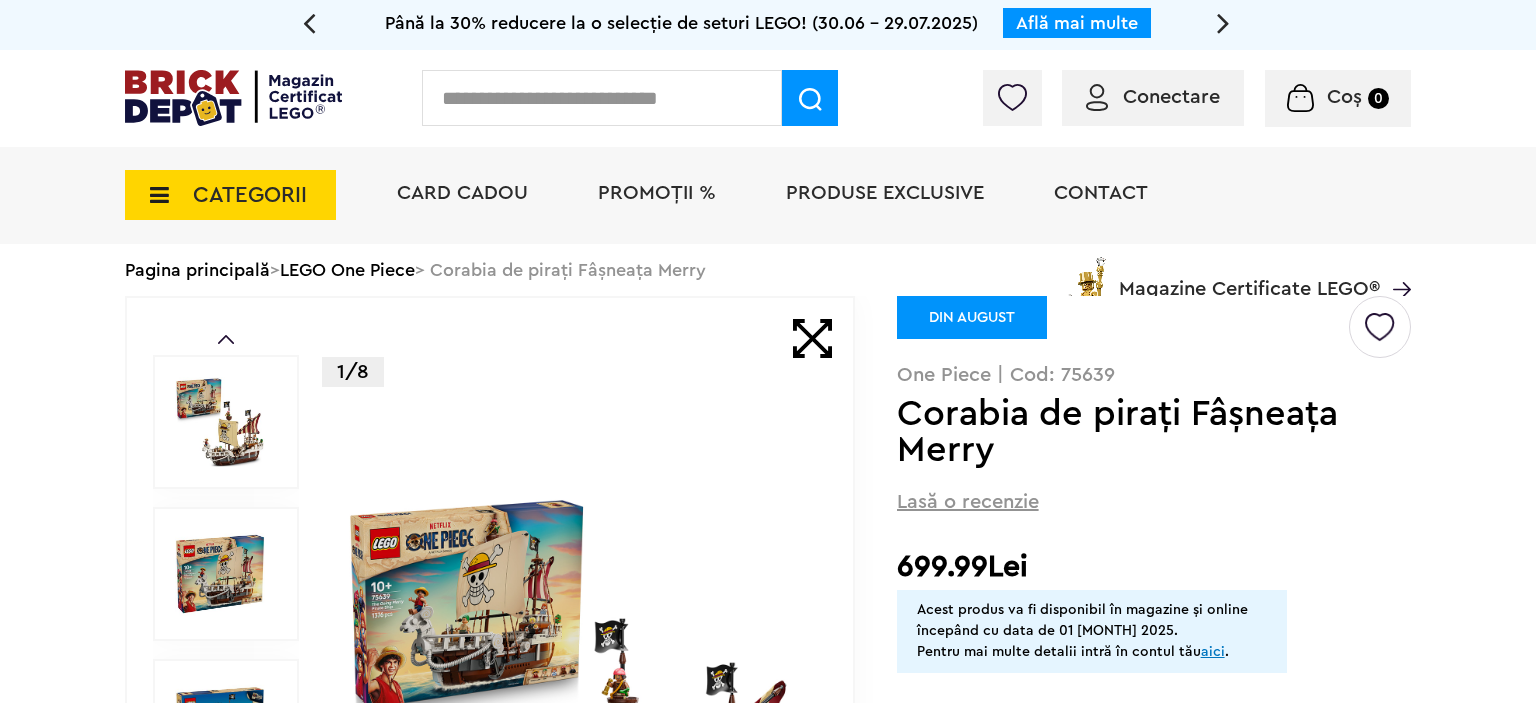 scroll, scrollTop: 0, scrollLeft: 0, axis: both 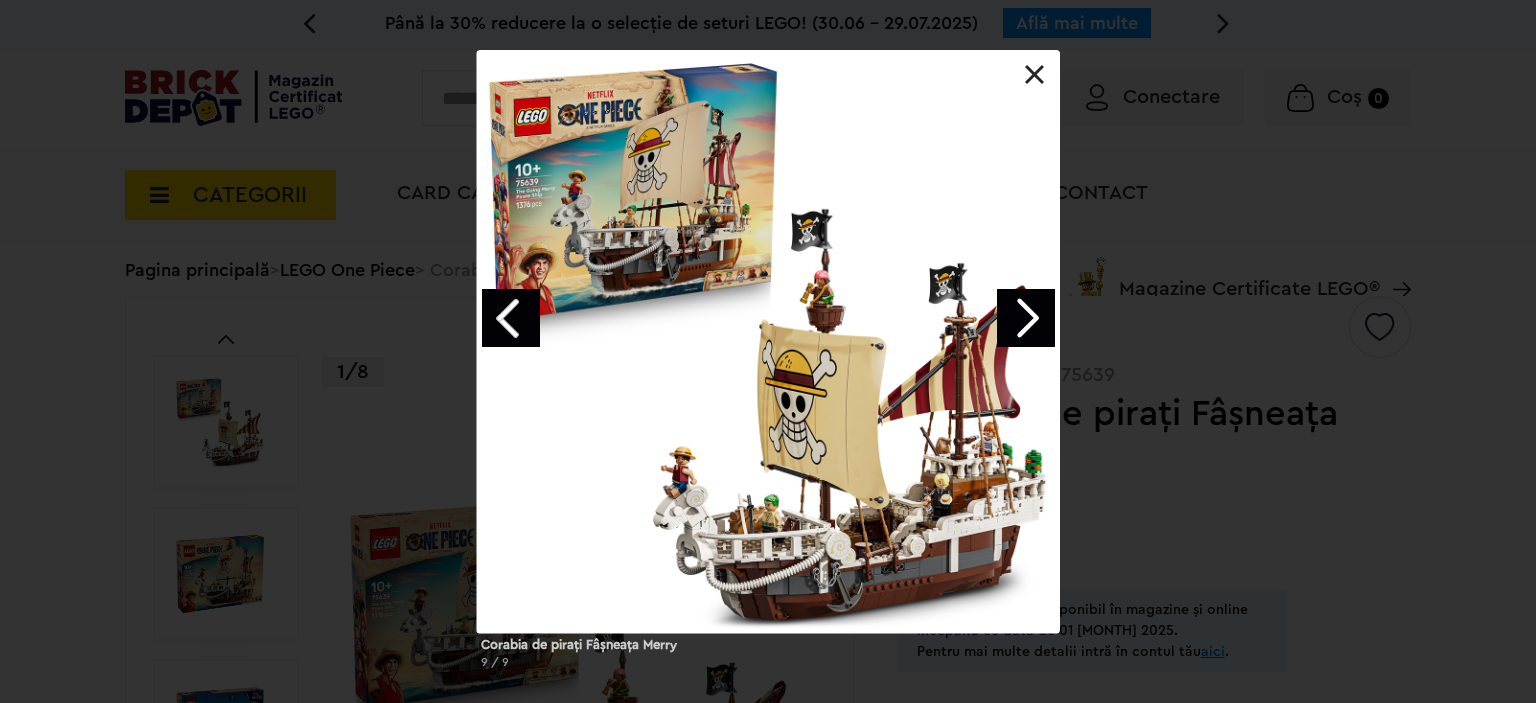 click at bounding box center (1026, 318) 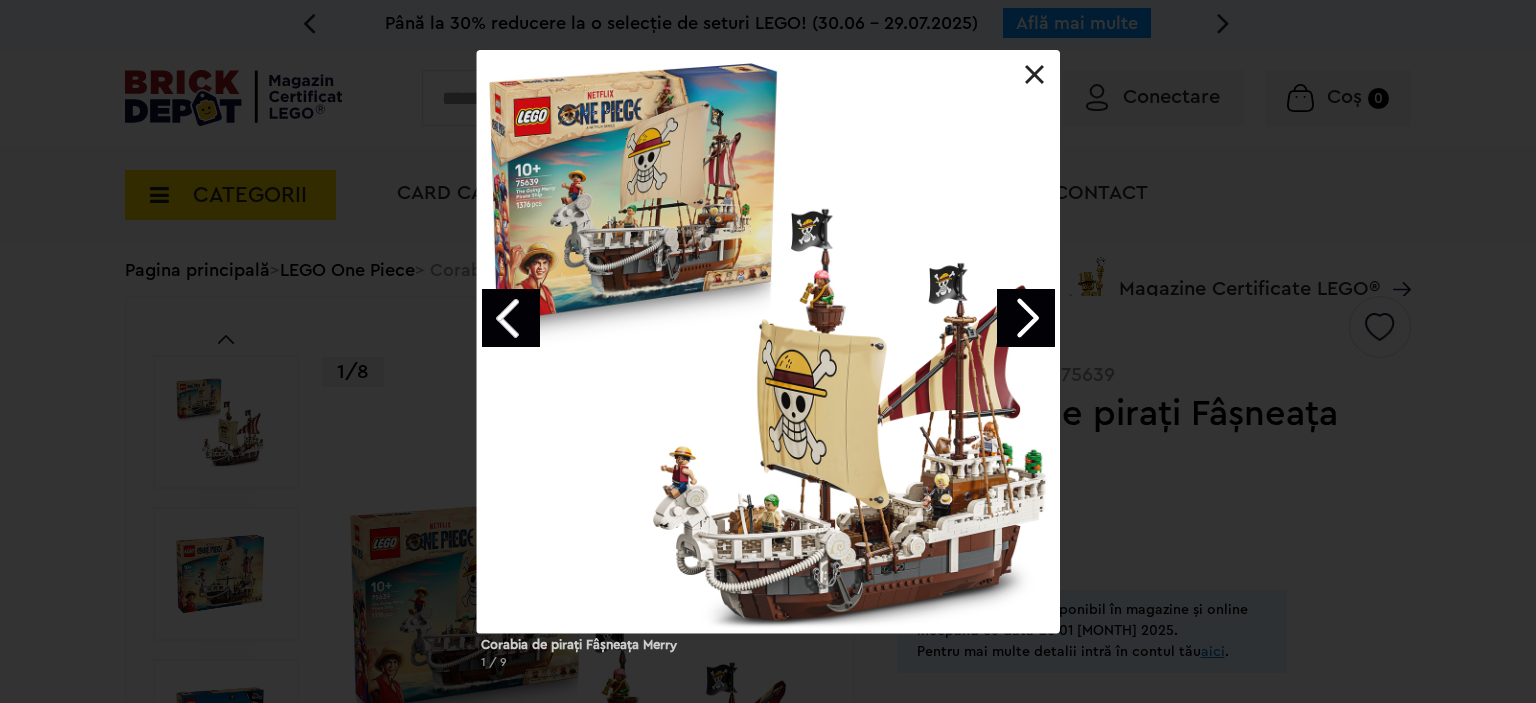 click at bounding box center (1026, 318) 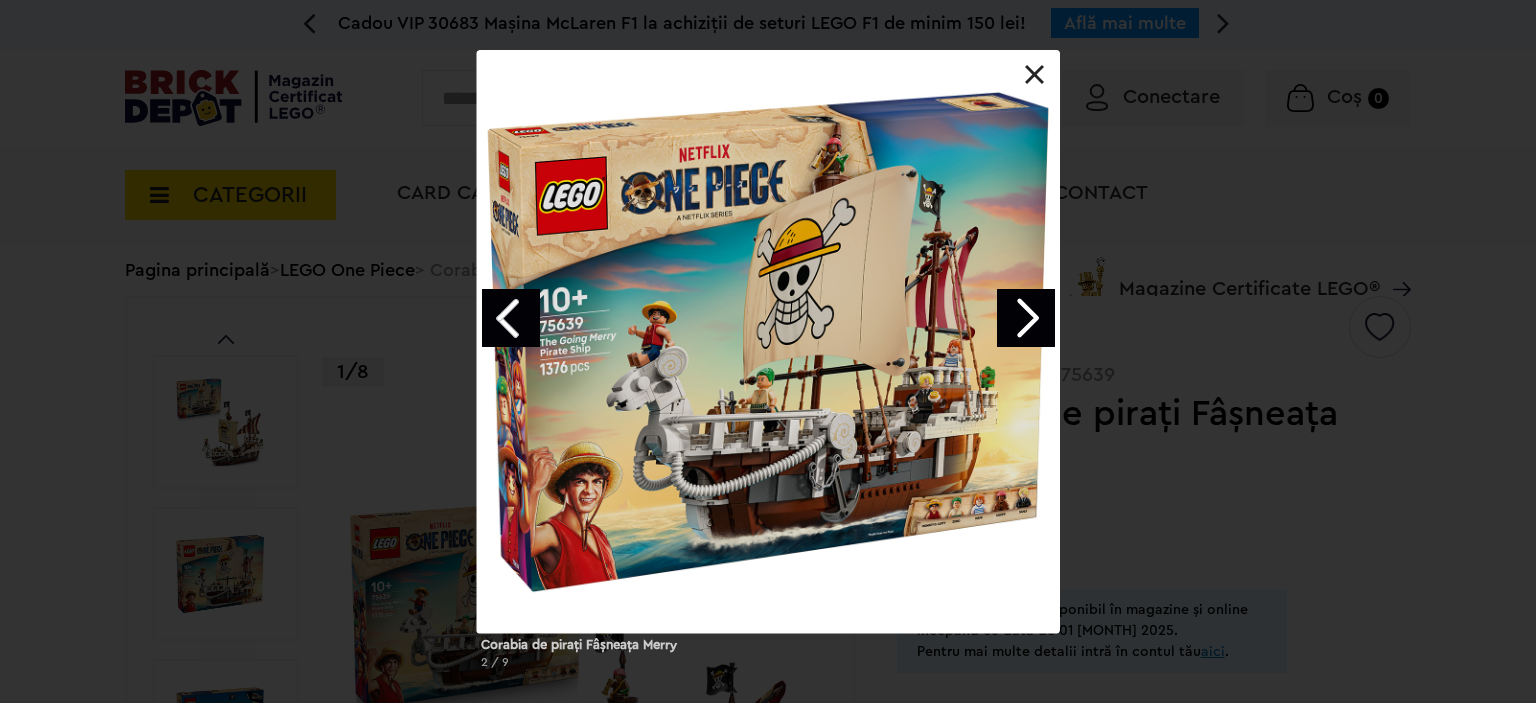 click at bounding box center (1026, 318) 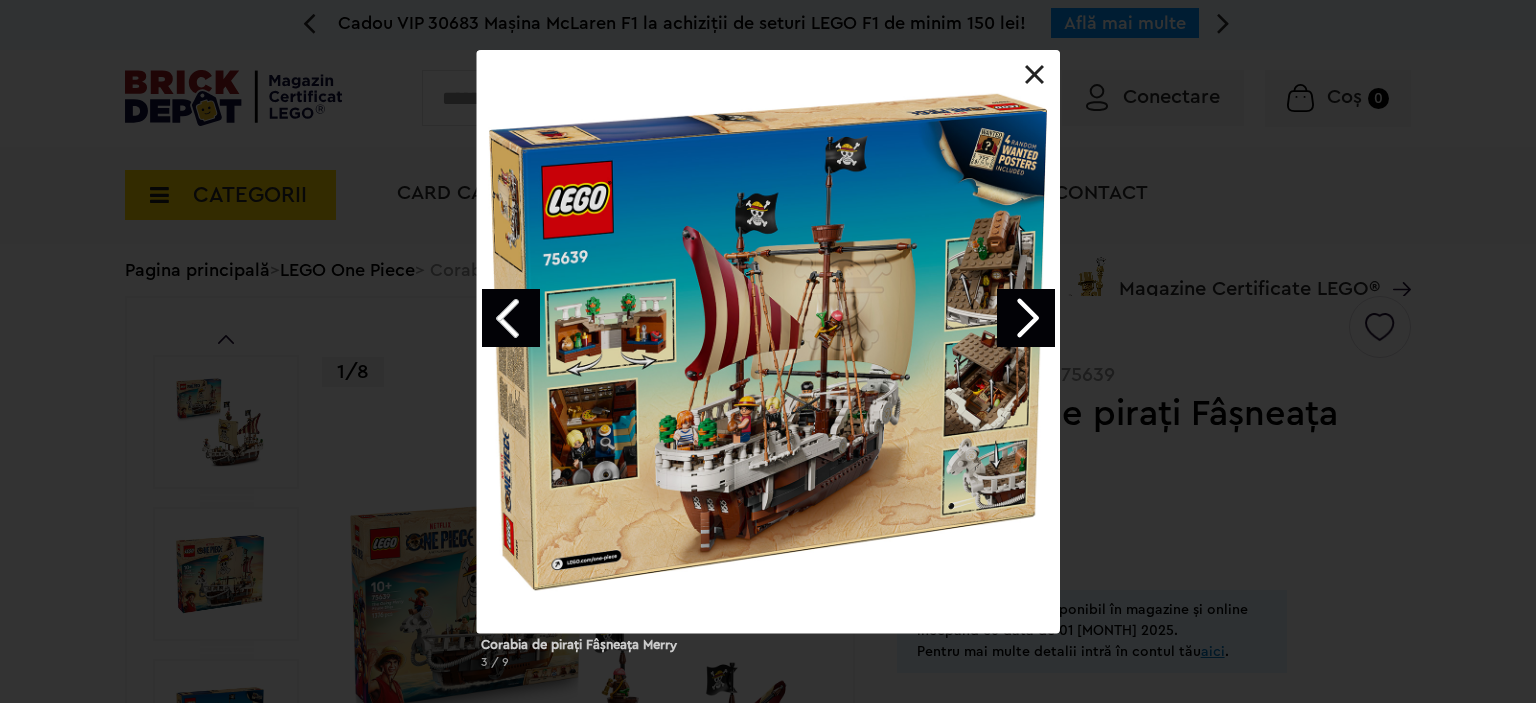 click at bounding box center [1026, 318] 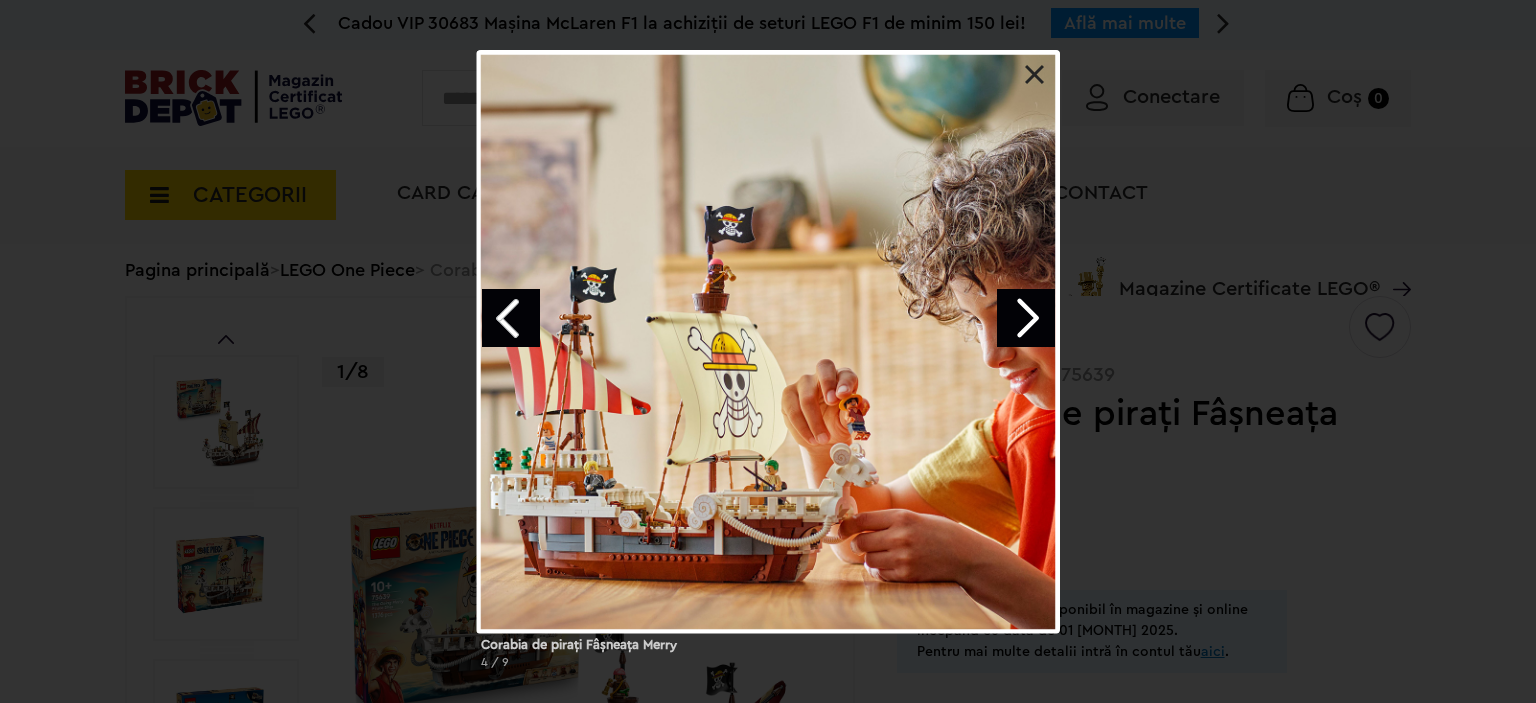 click at bounding box center [1026, 318] 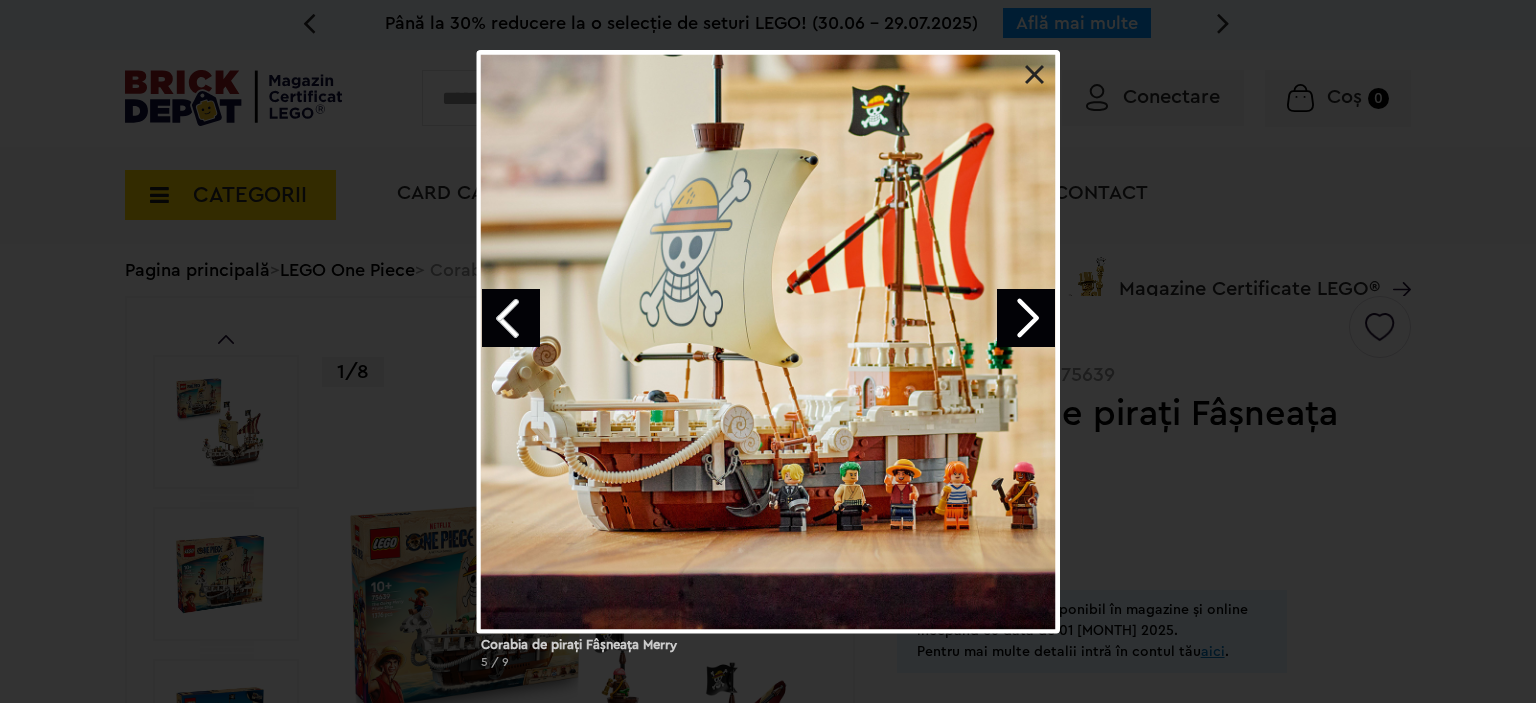 click at bounding box center (1026, 318) 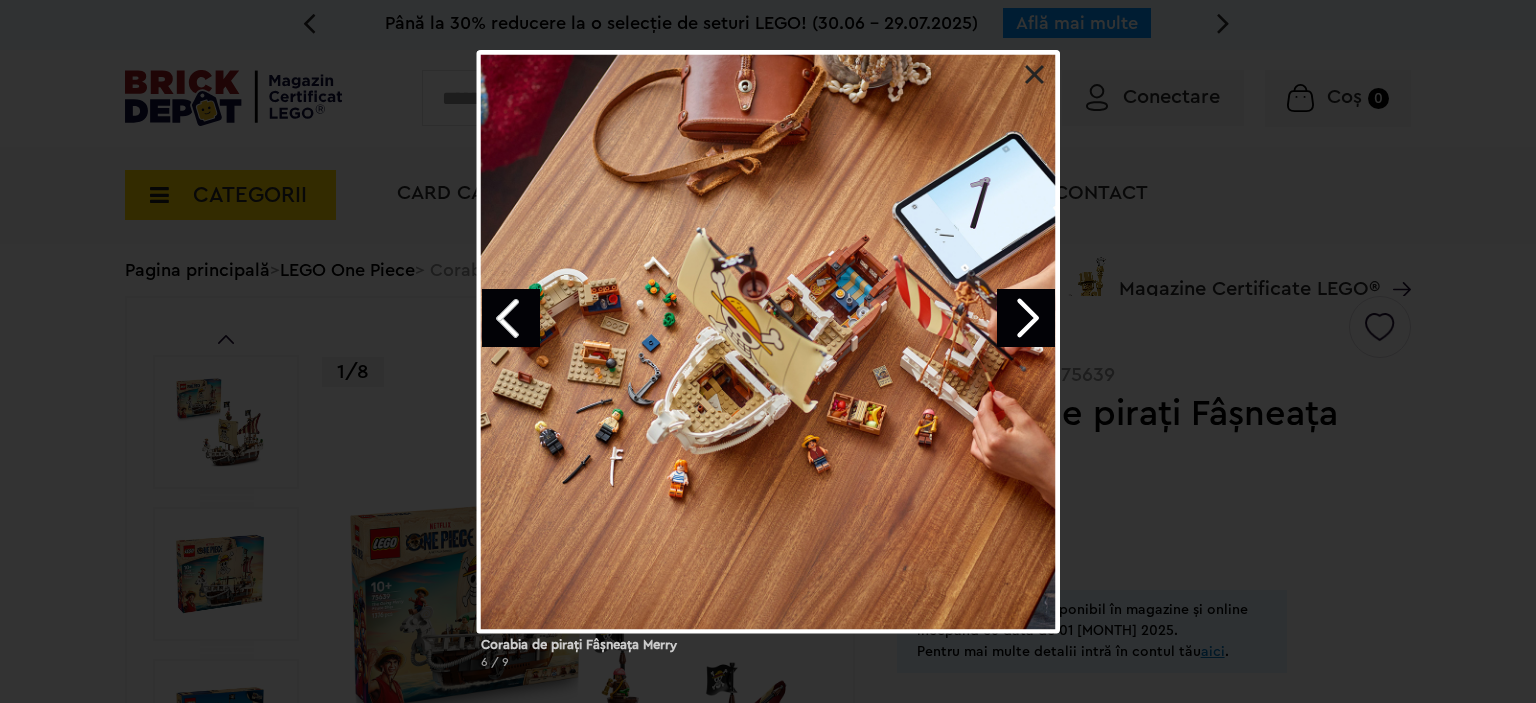 click at bounding box center (1026, 318) 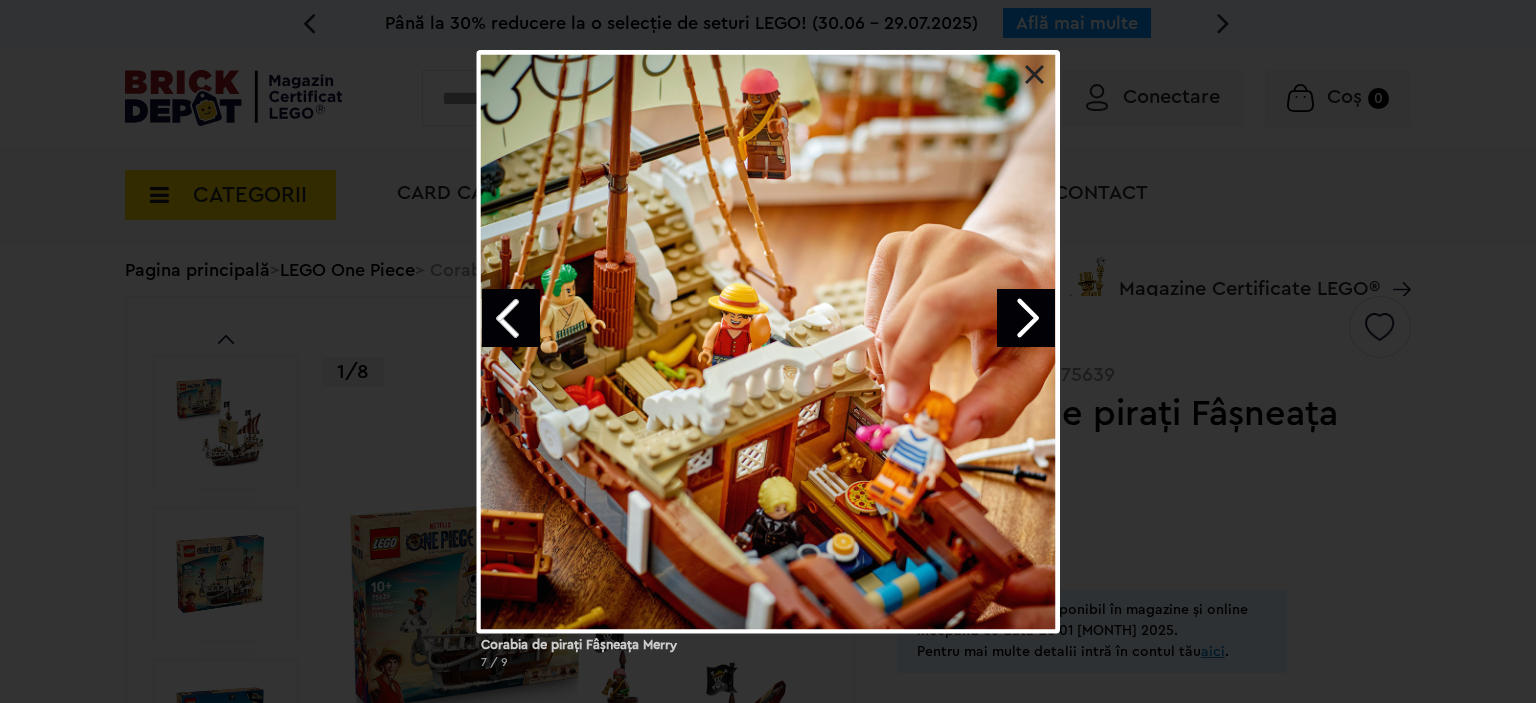 click at bounding box center [1026, 318] 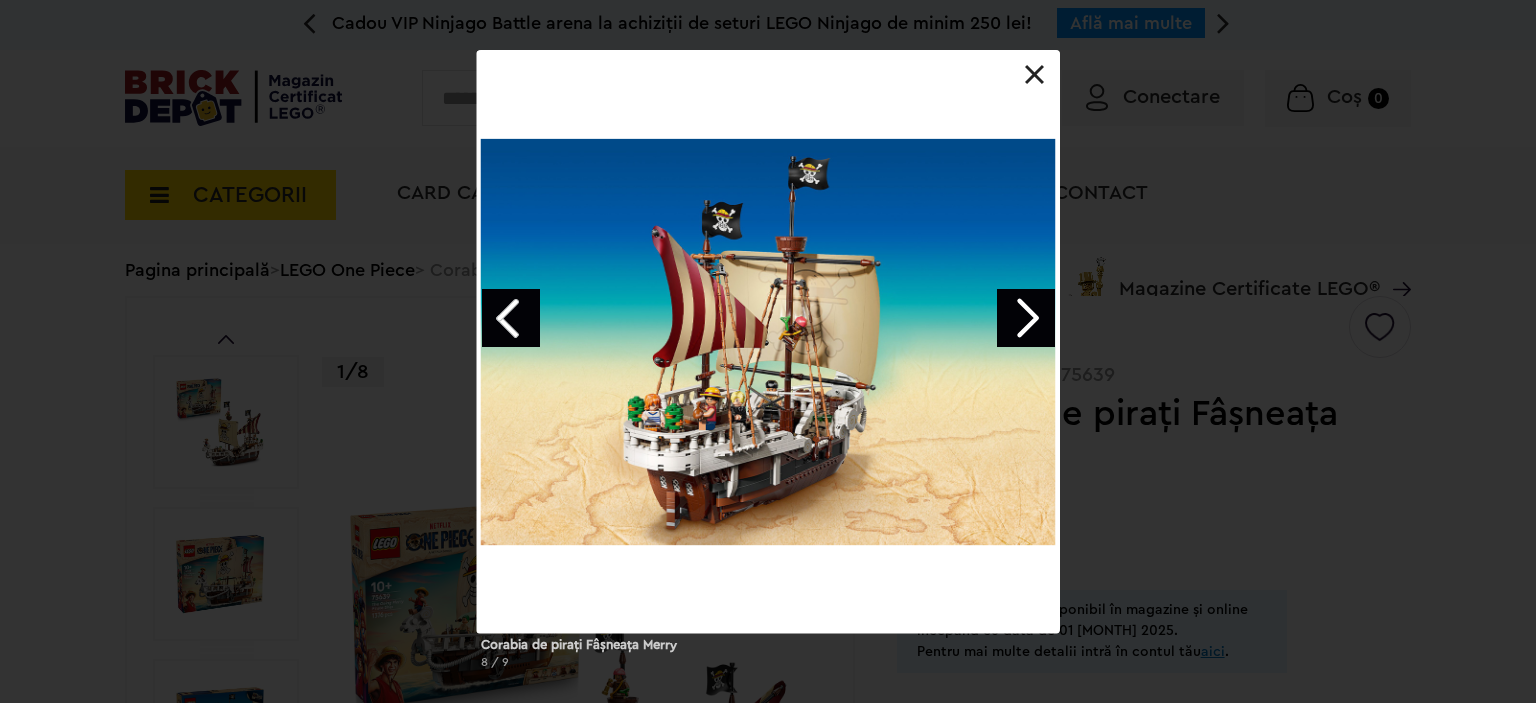 click at bounding box center (1026, 318) 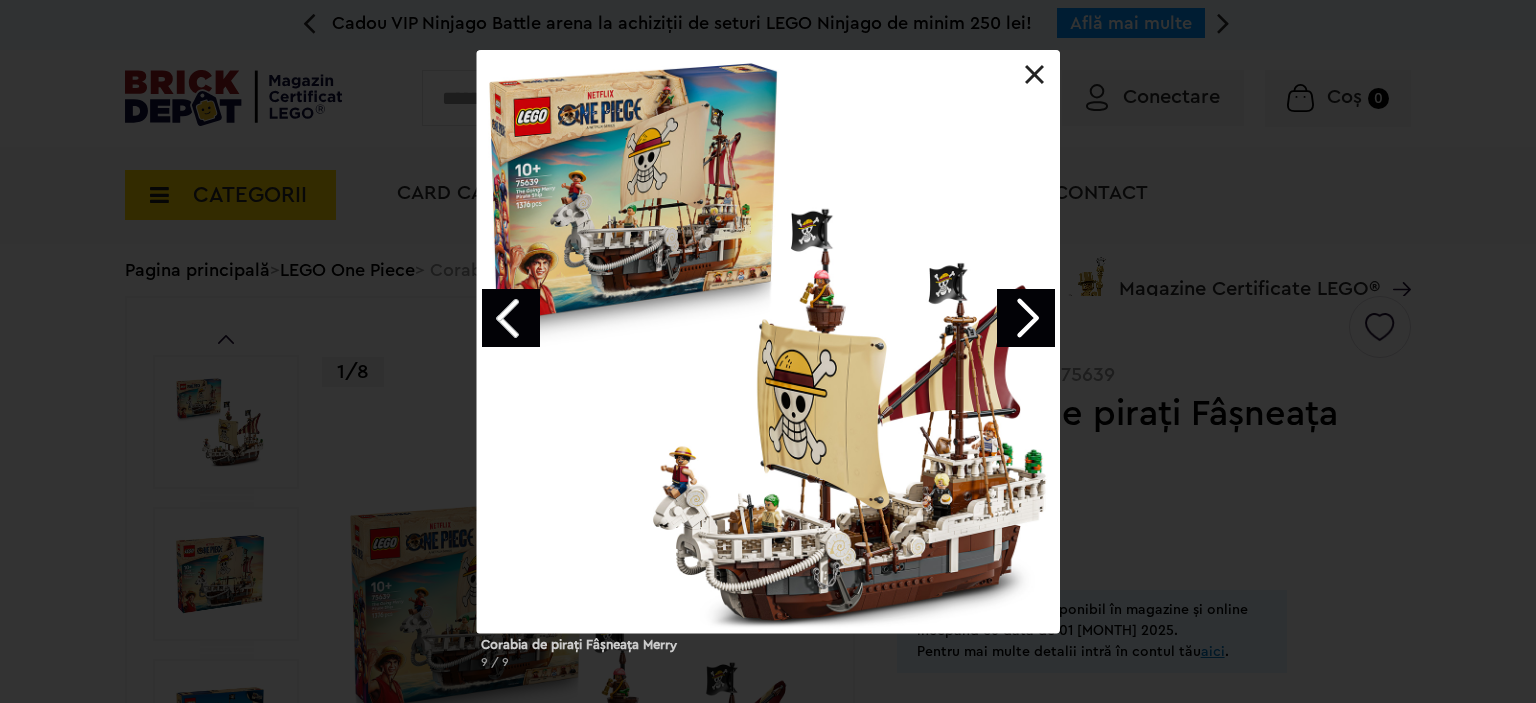 click at bounding box center [1026, 318] 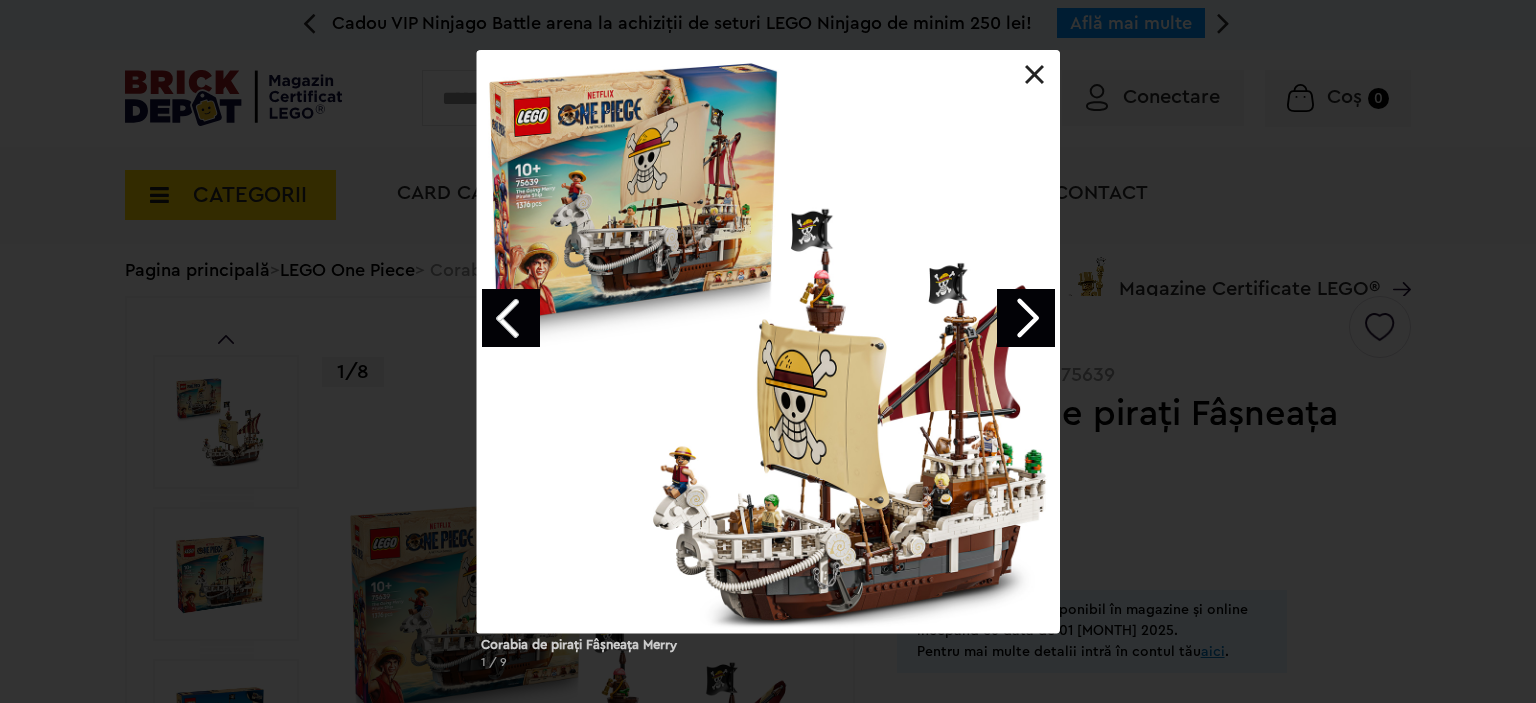 click at bounding box center [1026, 318] 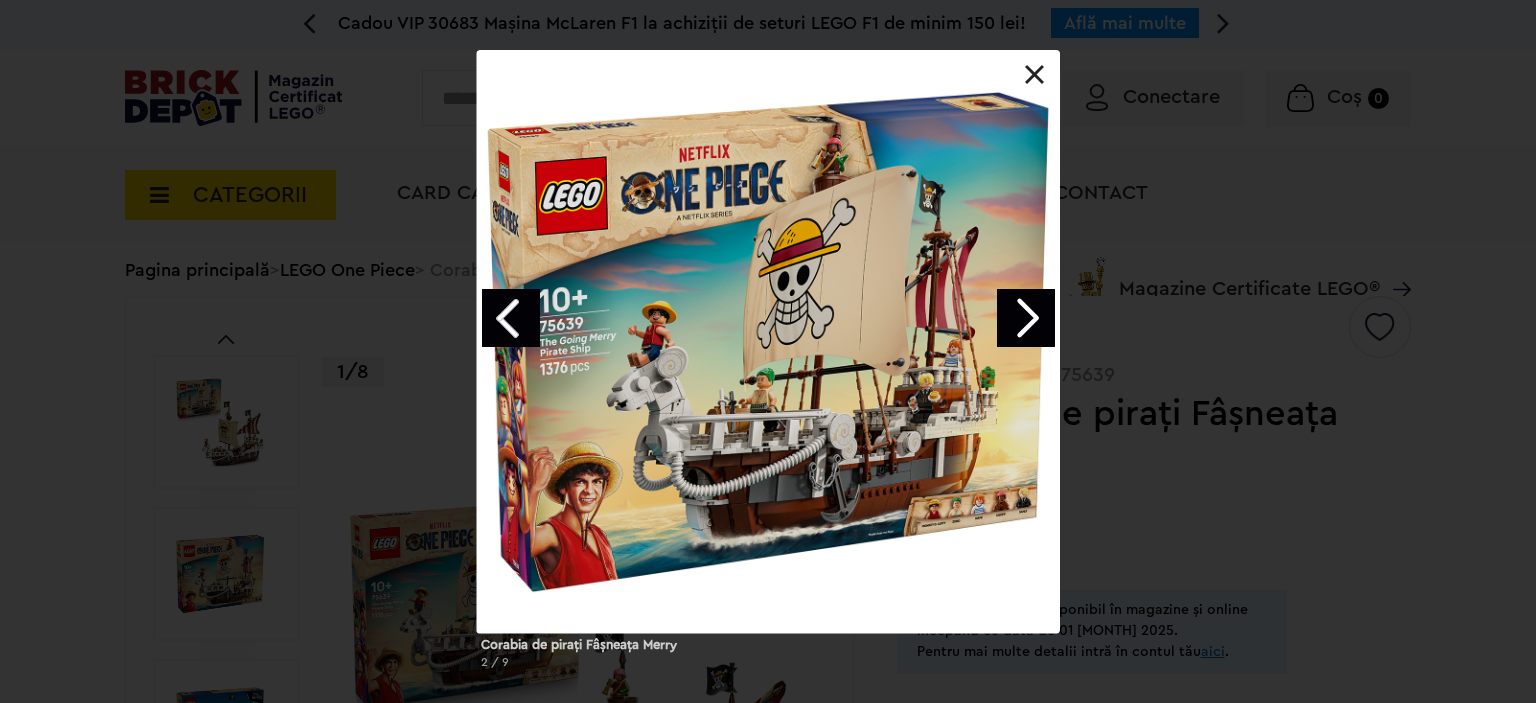 click at bounding box center [1035, 75] 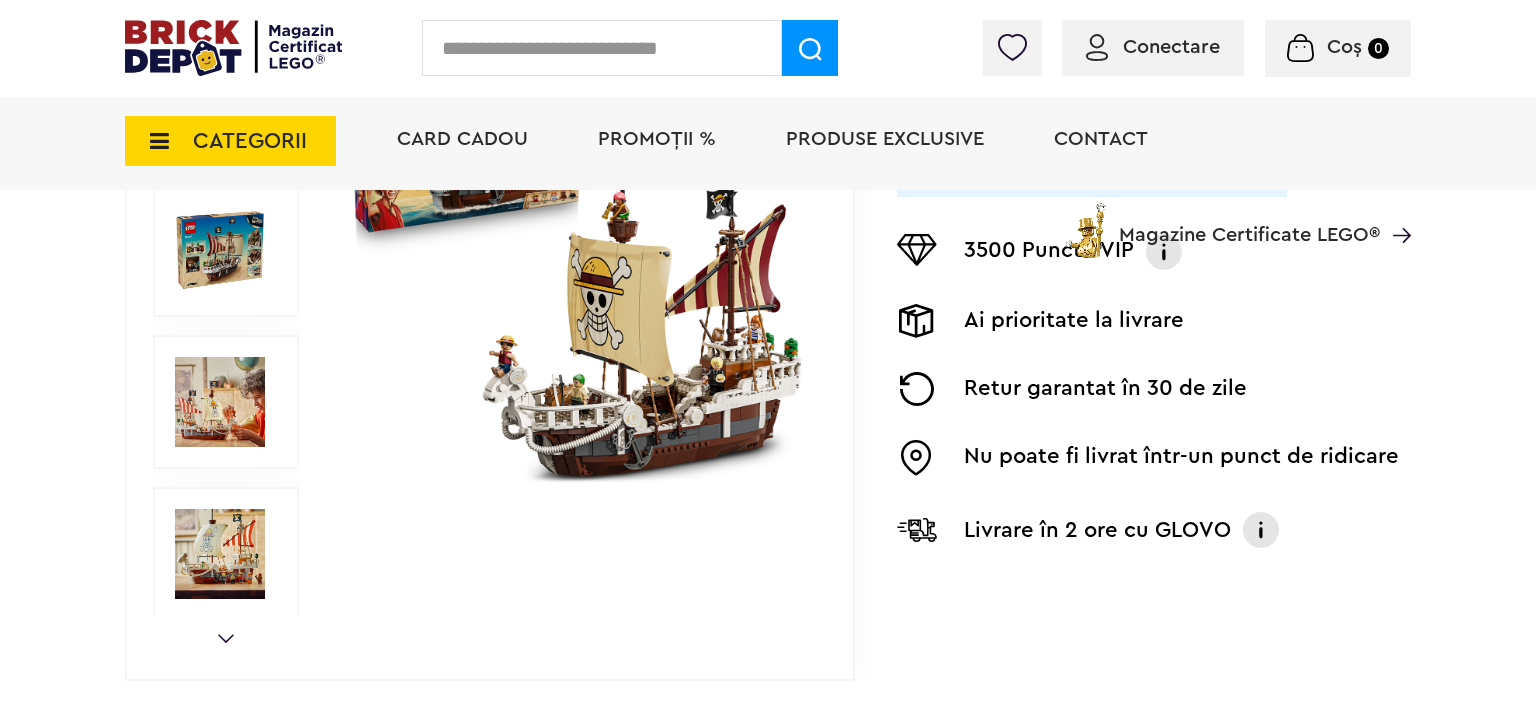 scroll, scrollTop: 563, scrollLeft: 0, axis: vertical 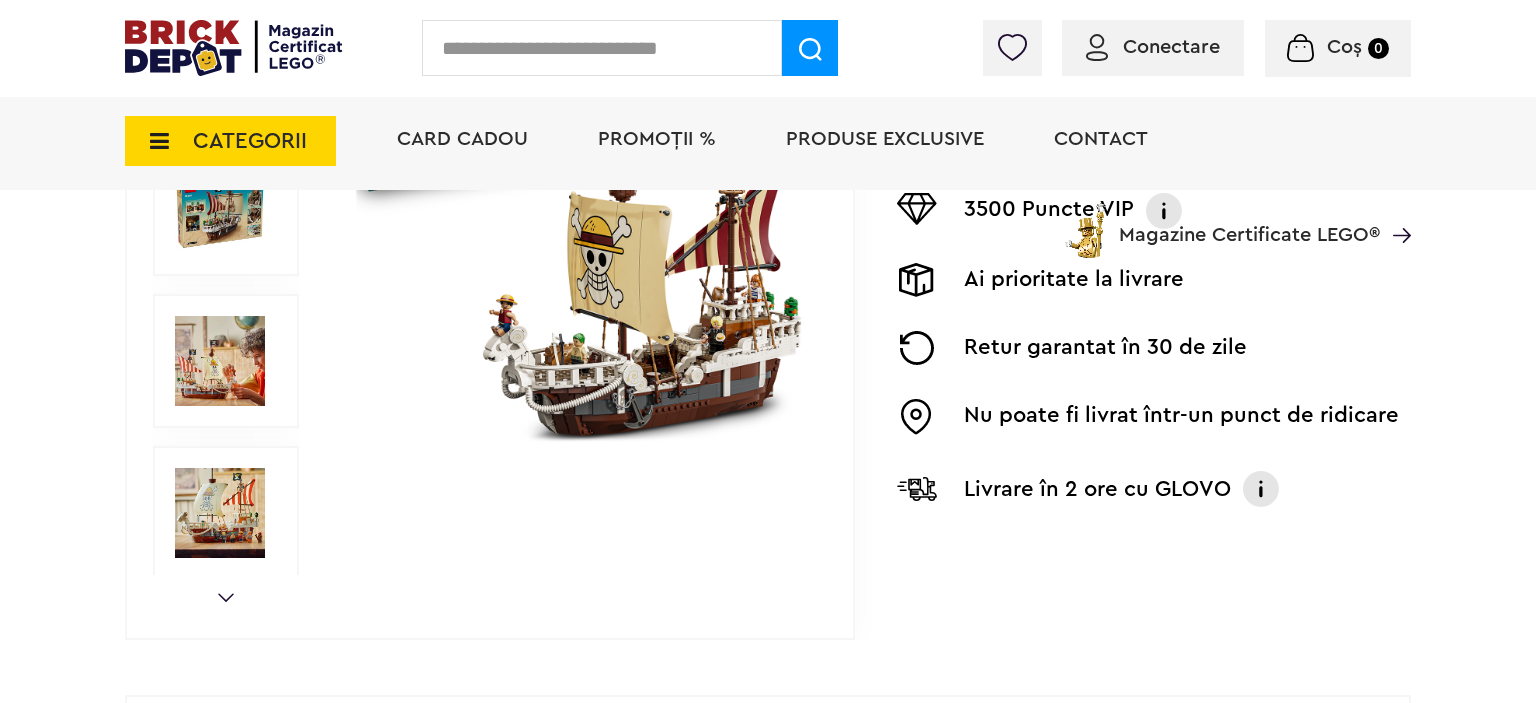 click at bounding box center (220, 513) 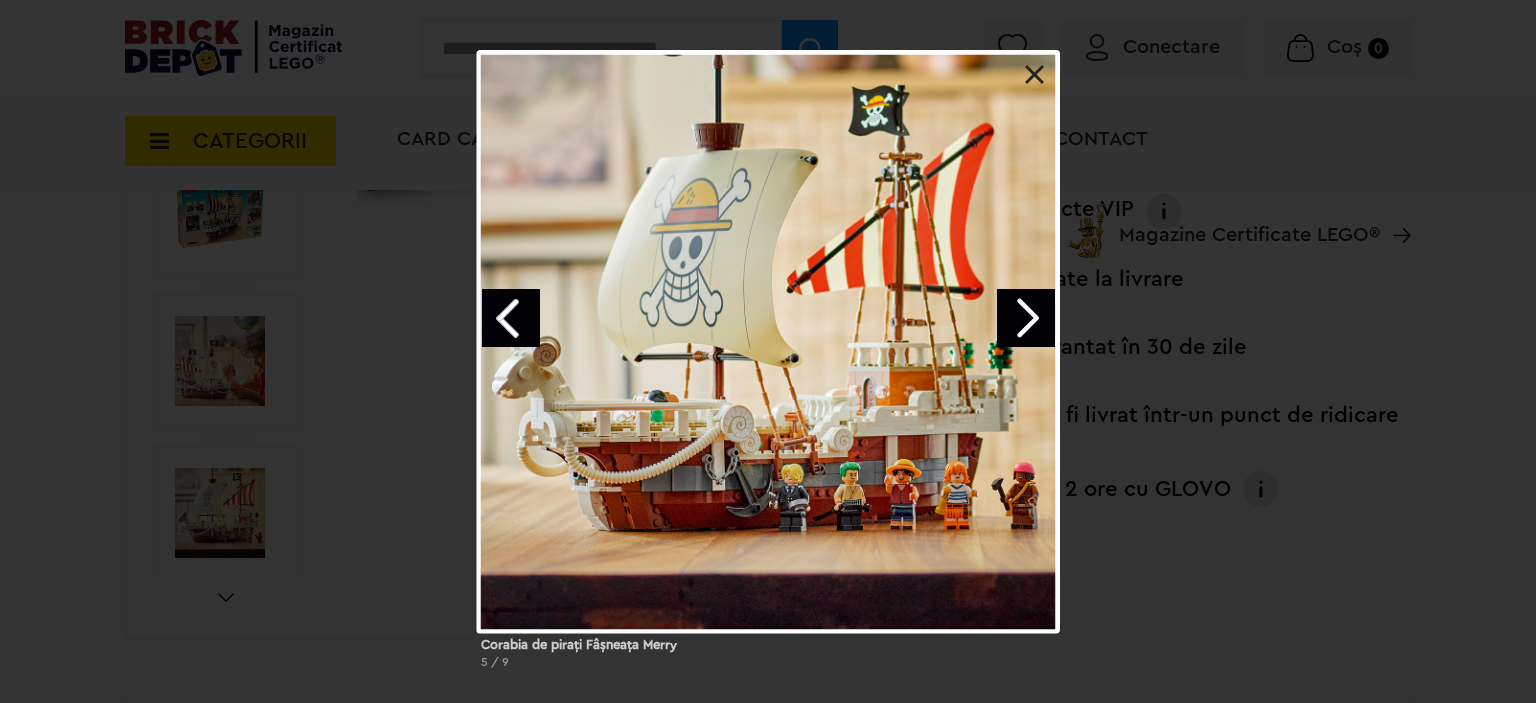 click on "Corabia de pirați Fâșneața Merry 5 / 9" at bounding box center (768, 367) 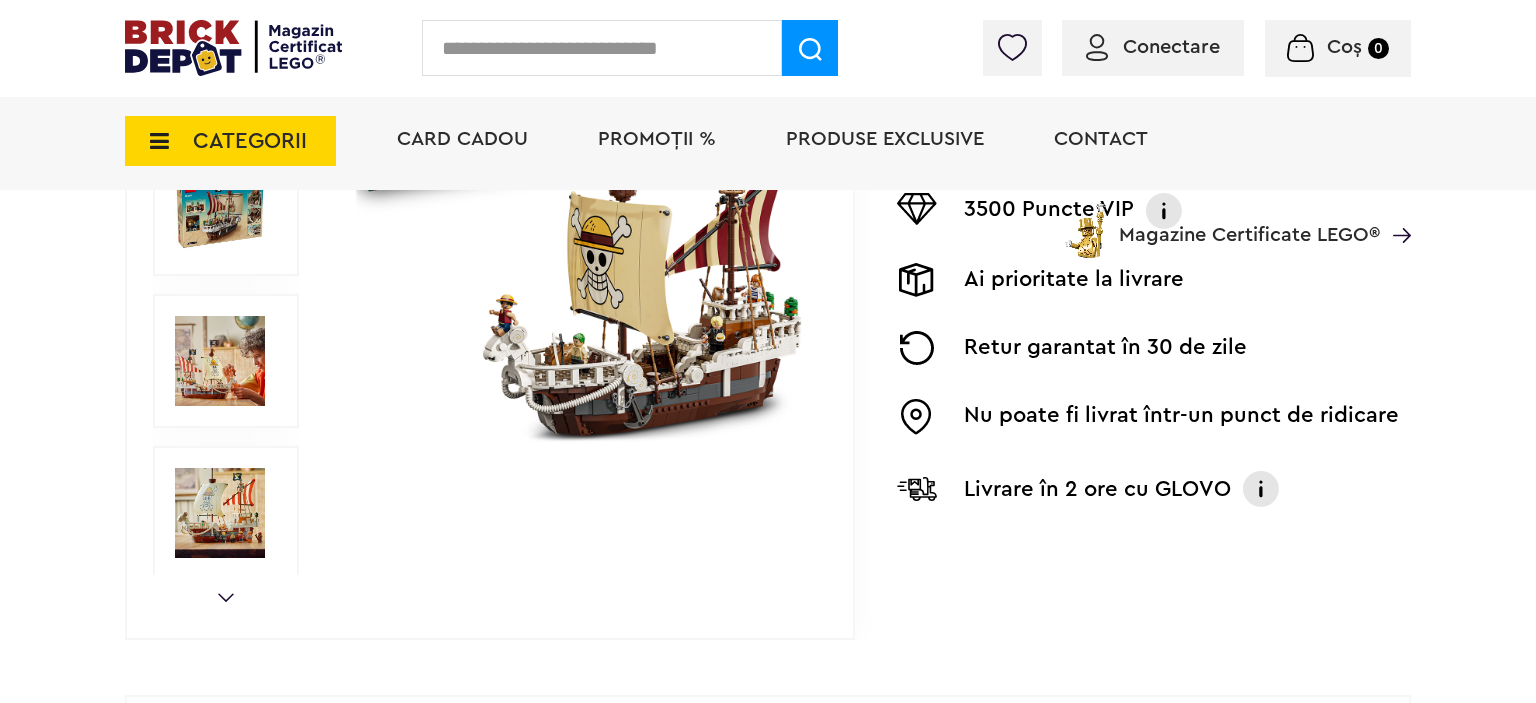 click on "PROMOȚII %" at bounding box center [657, 139] 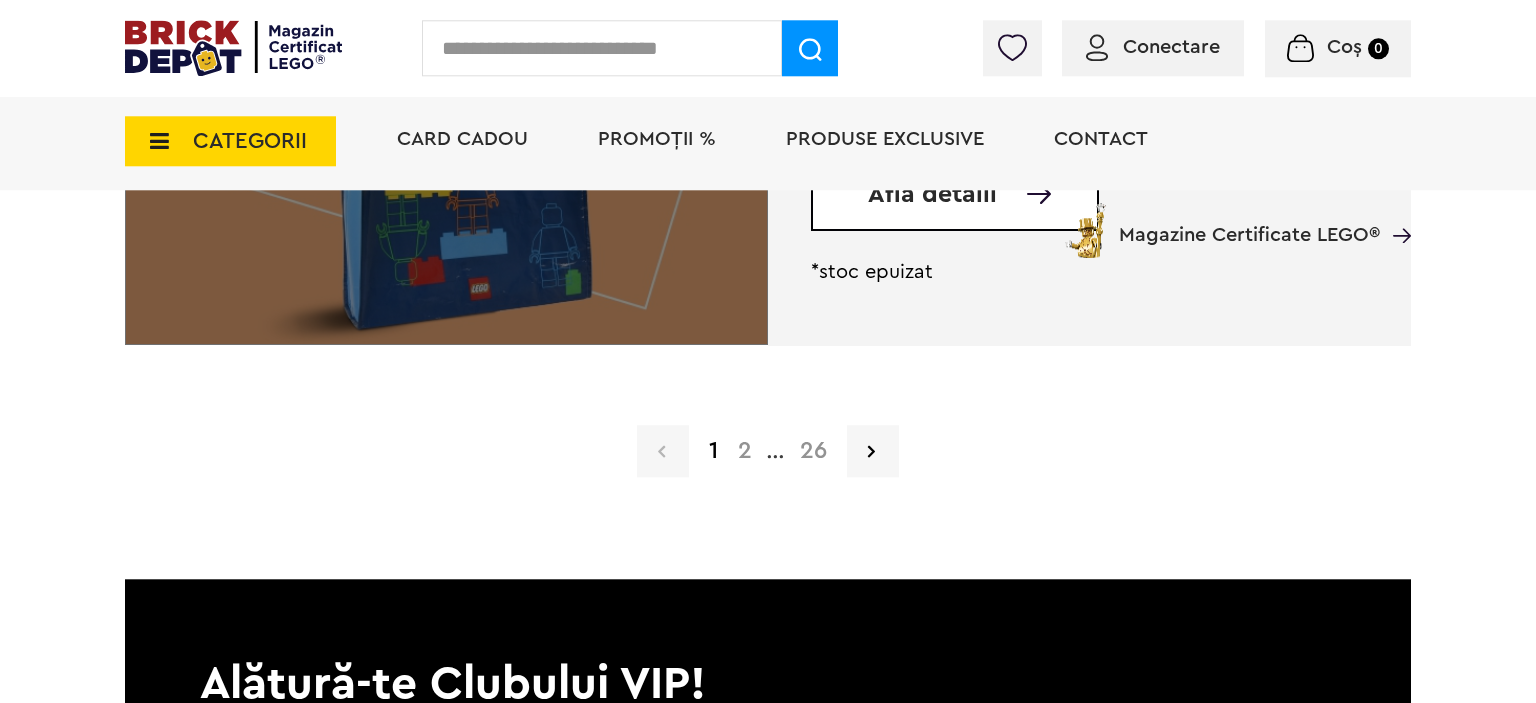 scroll, scrollTop: 5209, scrollLeft: 0, axis: vertical 